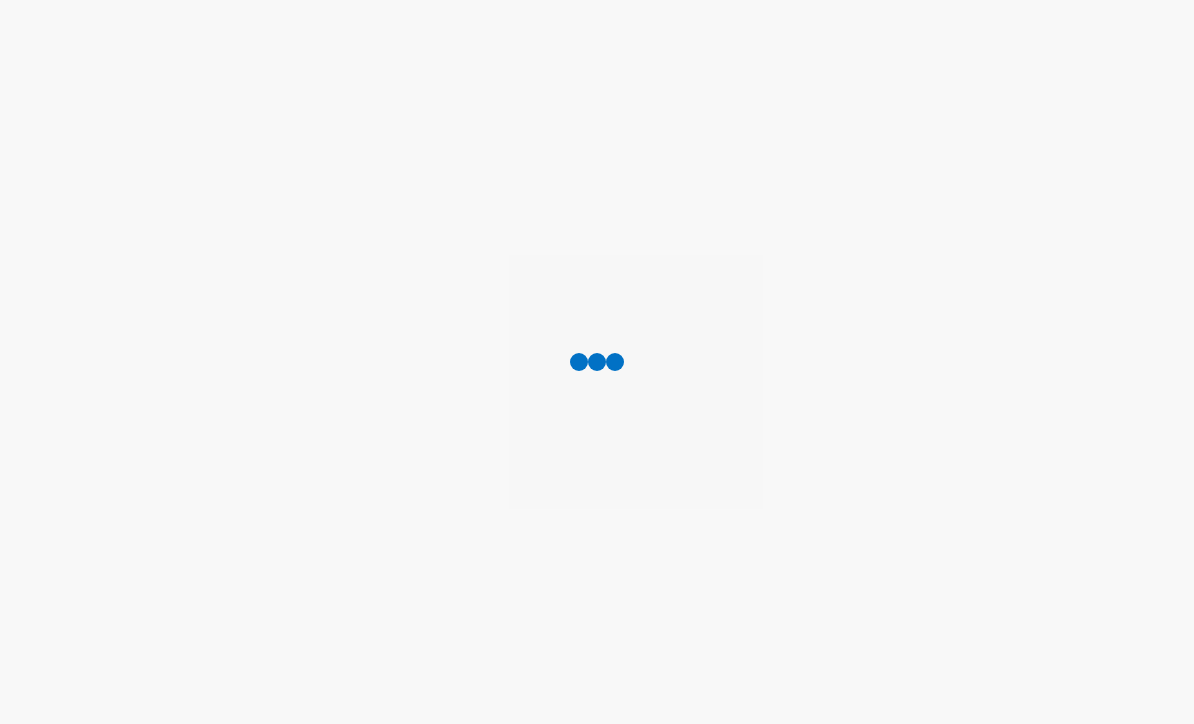 scroll, scrollTop: 1, scrollLeft: 0, axis: vertical 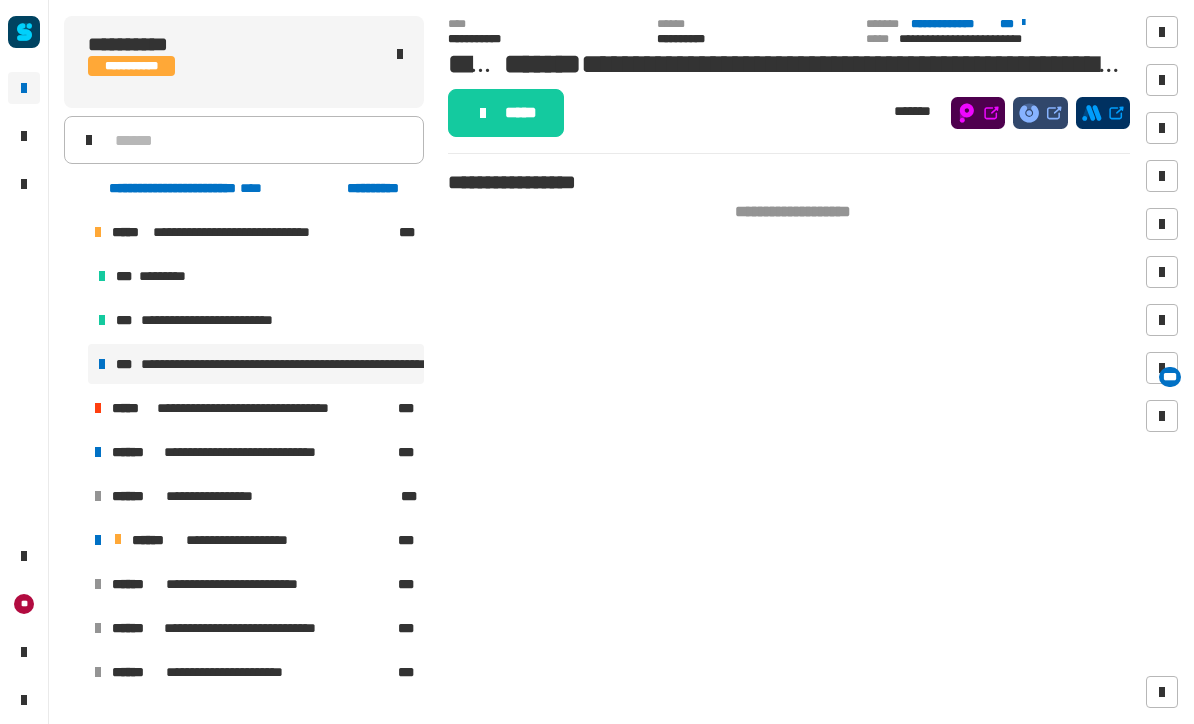 click on "**********" 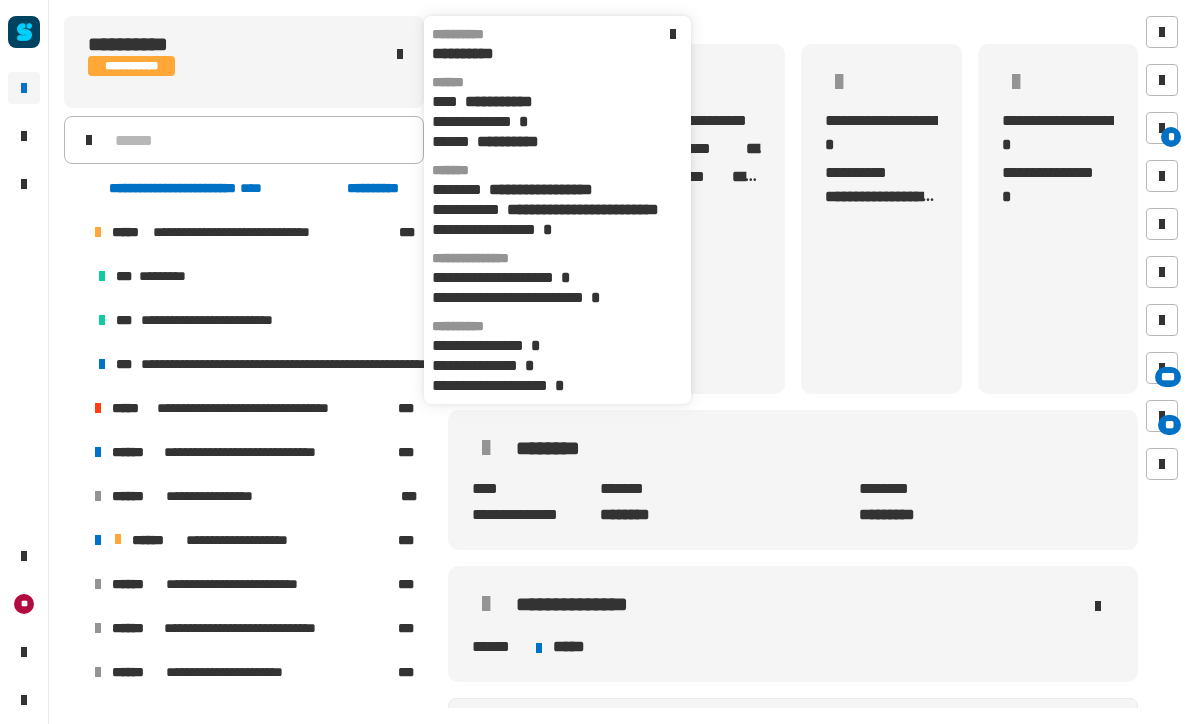 scroll, scrollTop: 329, scrollLeft: 0, axis: vertical 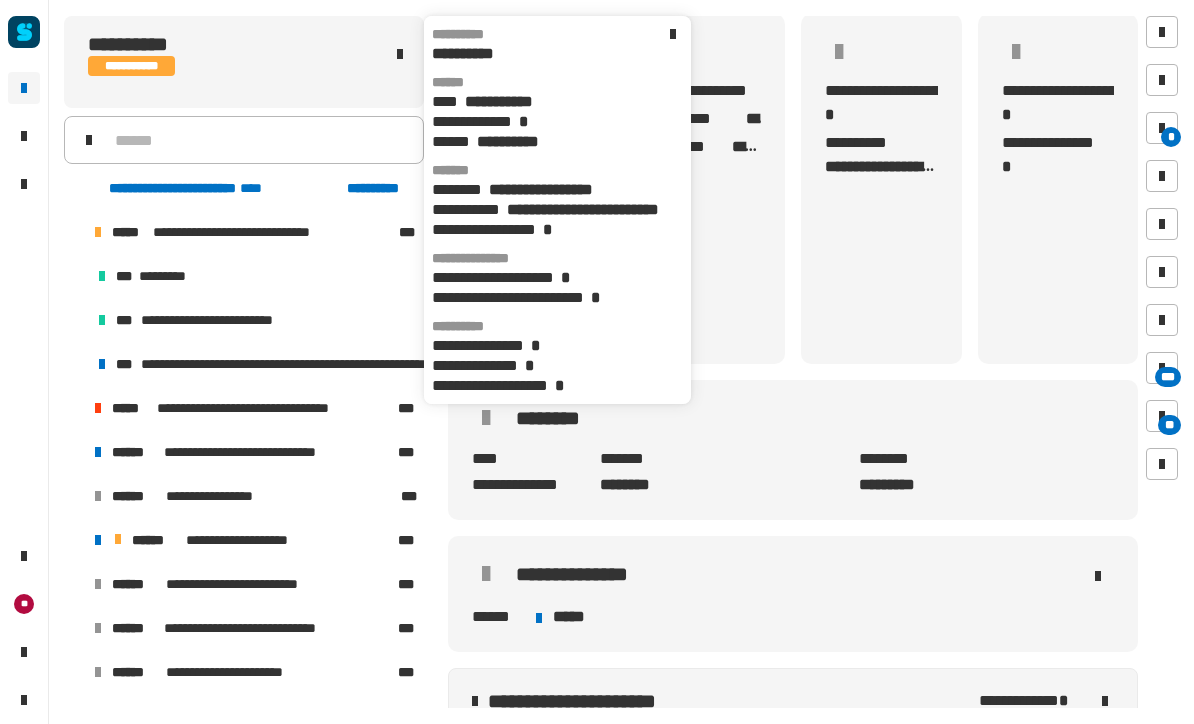 click 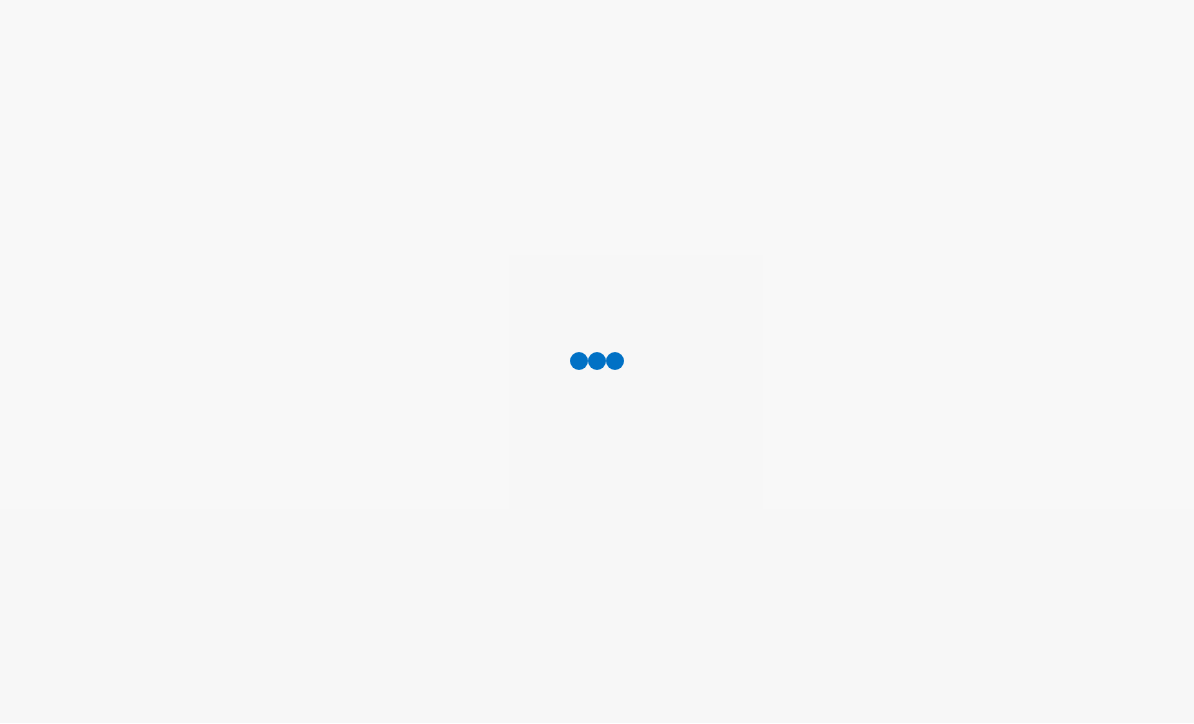 scroll, scrollTop: 1, scrollLeft: 0, axis: vertical 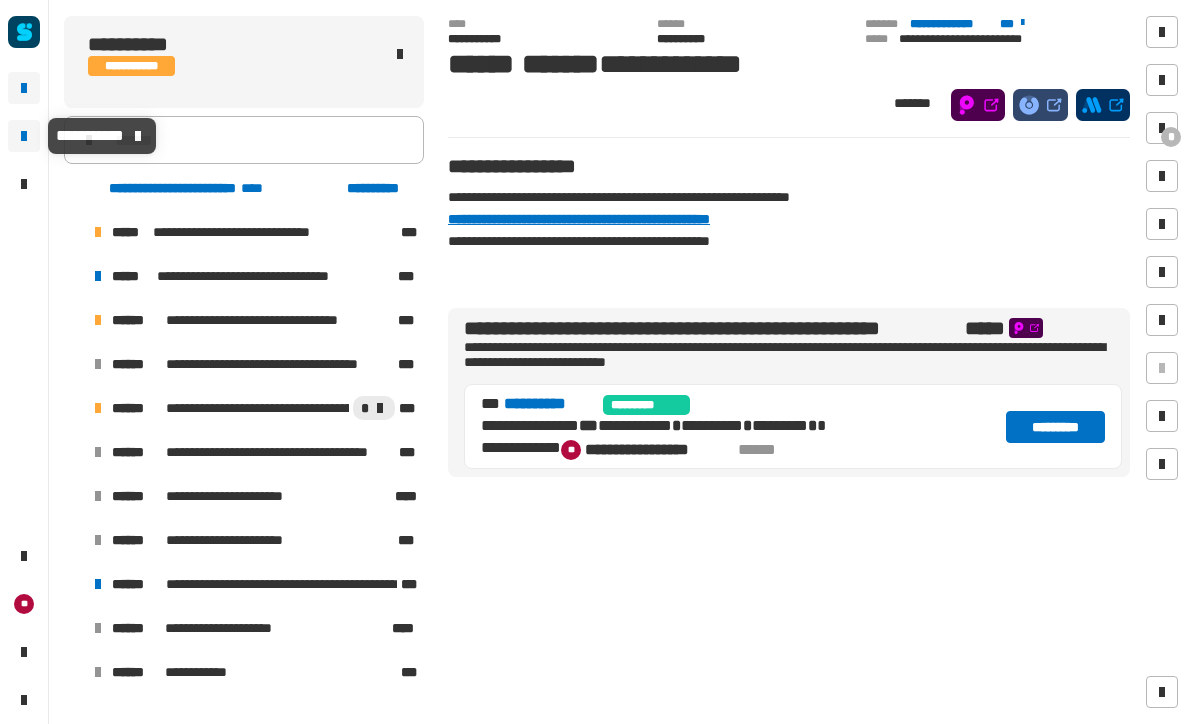 click 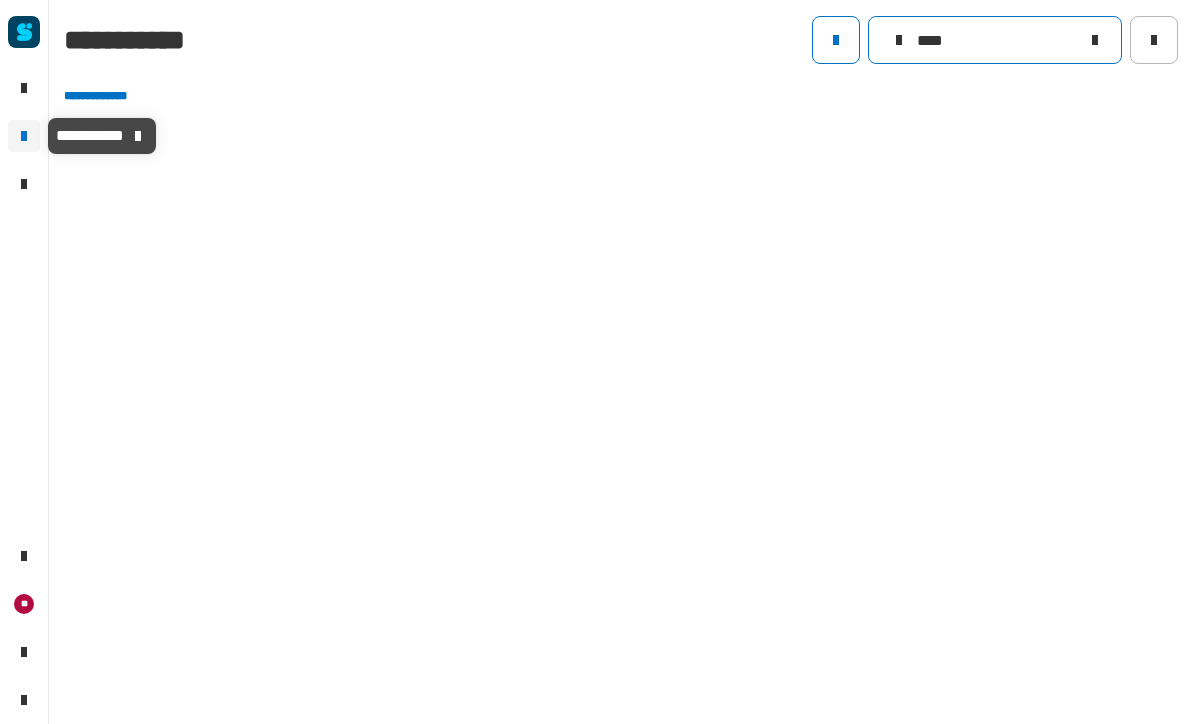 click on "****" 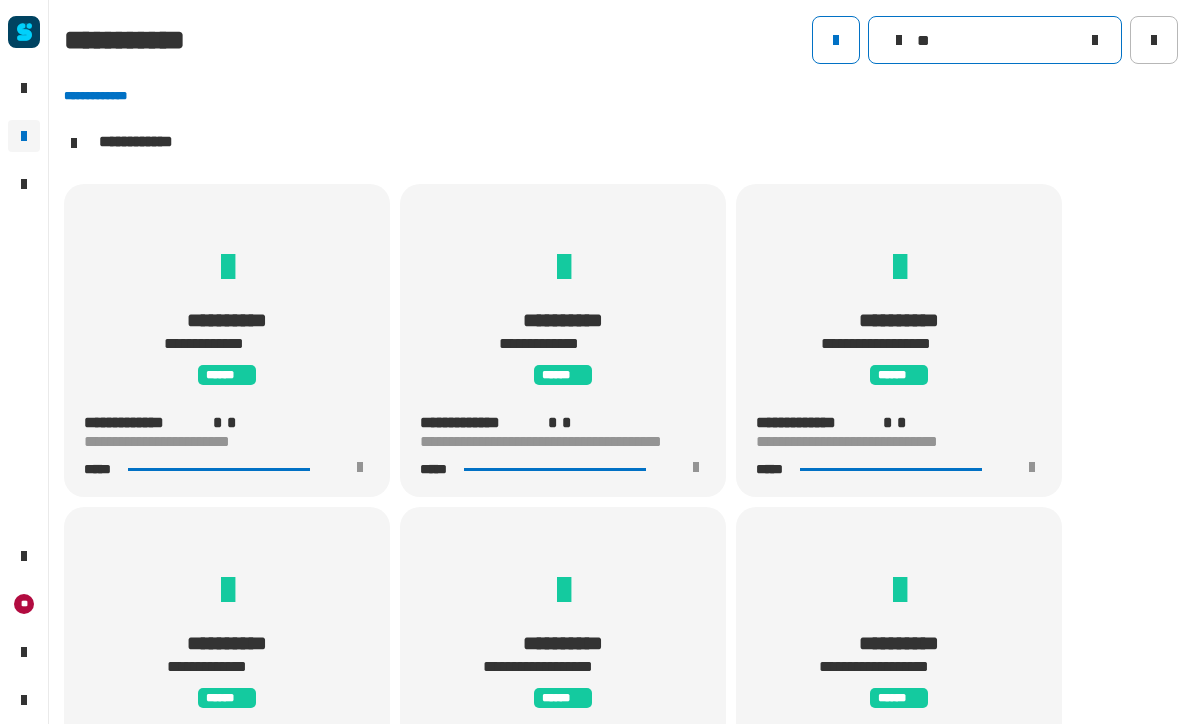 scroll, scrollTop: 1, scrollLeft: 0, axis: vertical 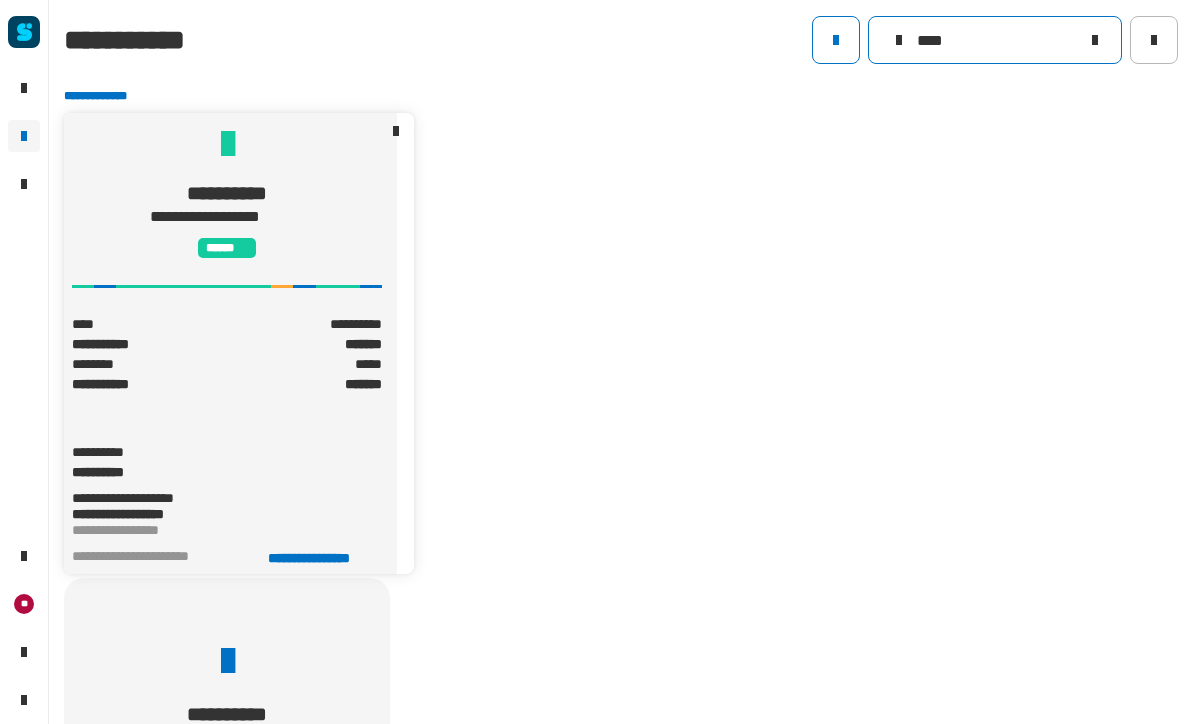 type on "****" 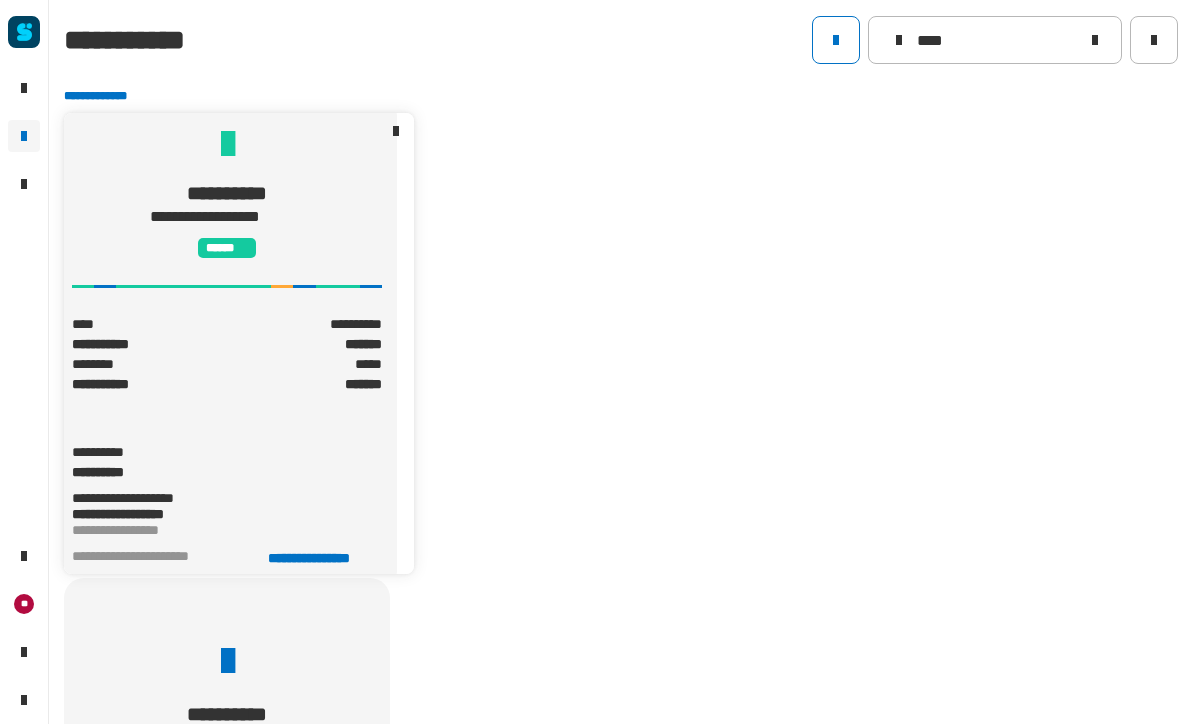 click on "**********" 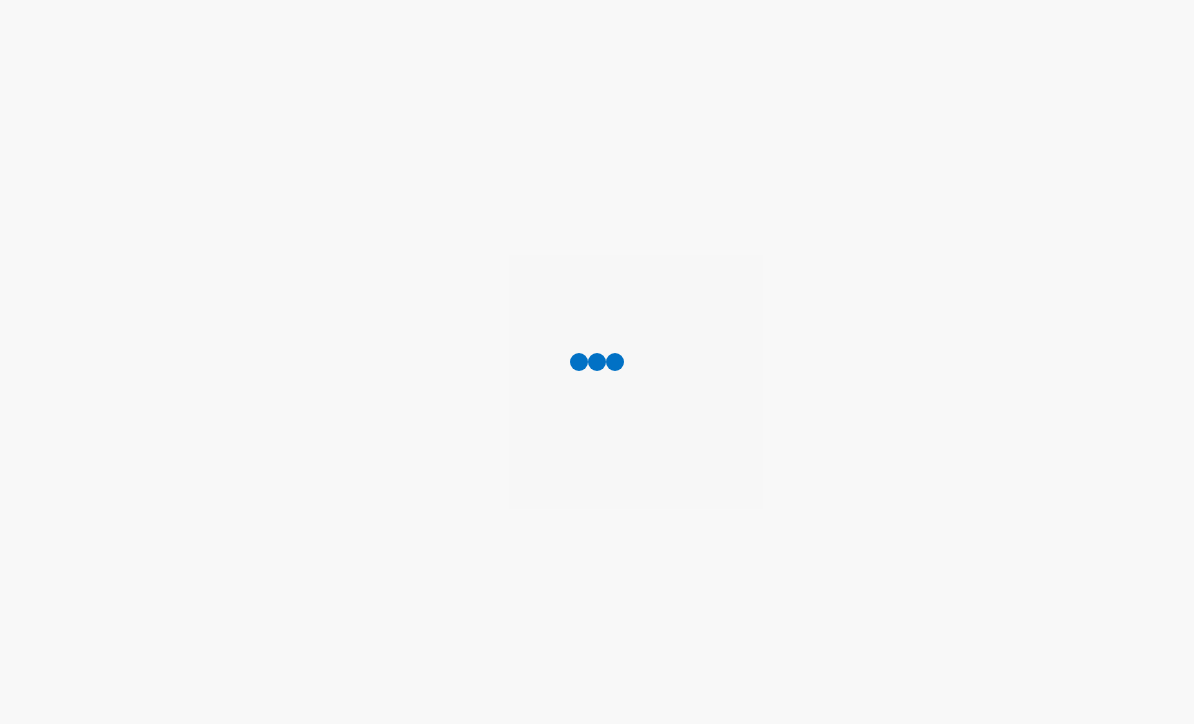 scroll, scrollTop: 0, scrollLeft: 0, axis: both 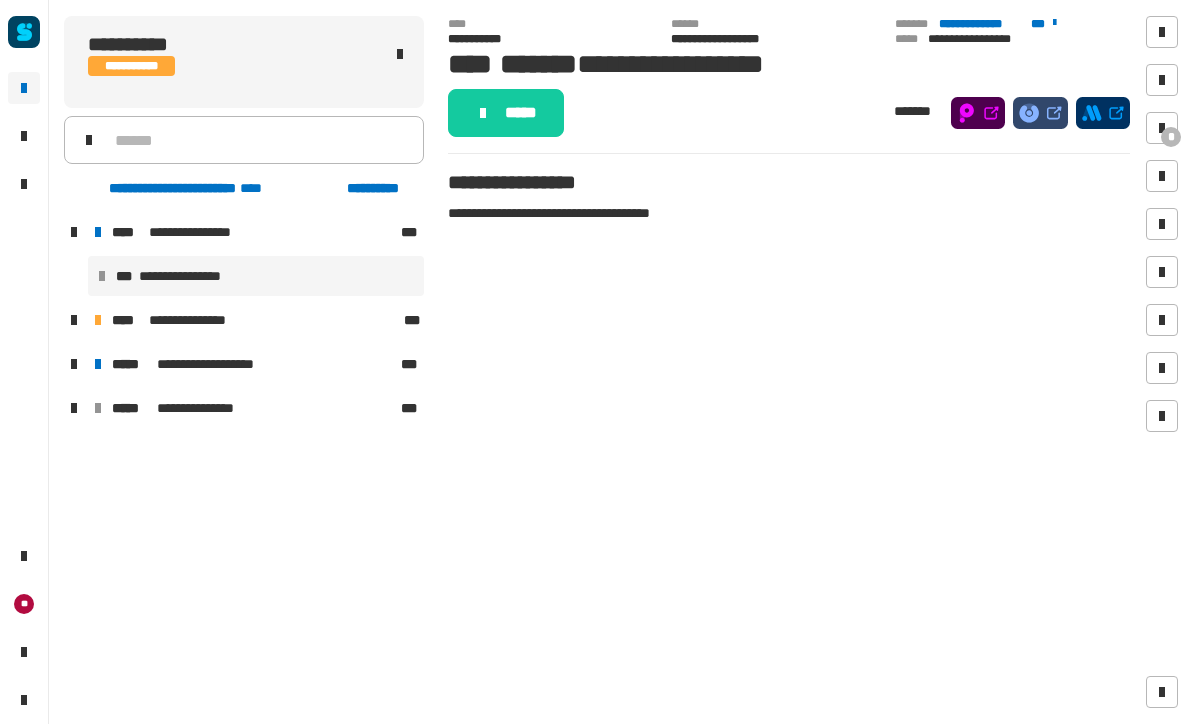 click on "**********" at bounding box center [256, 276] 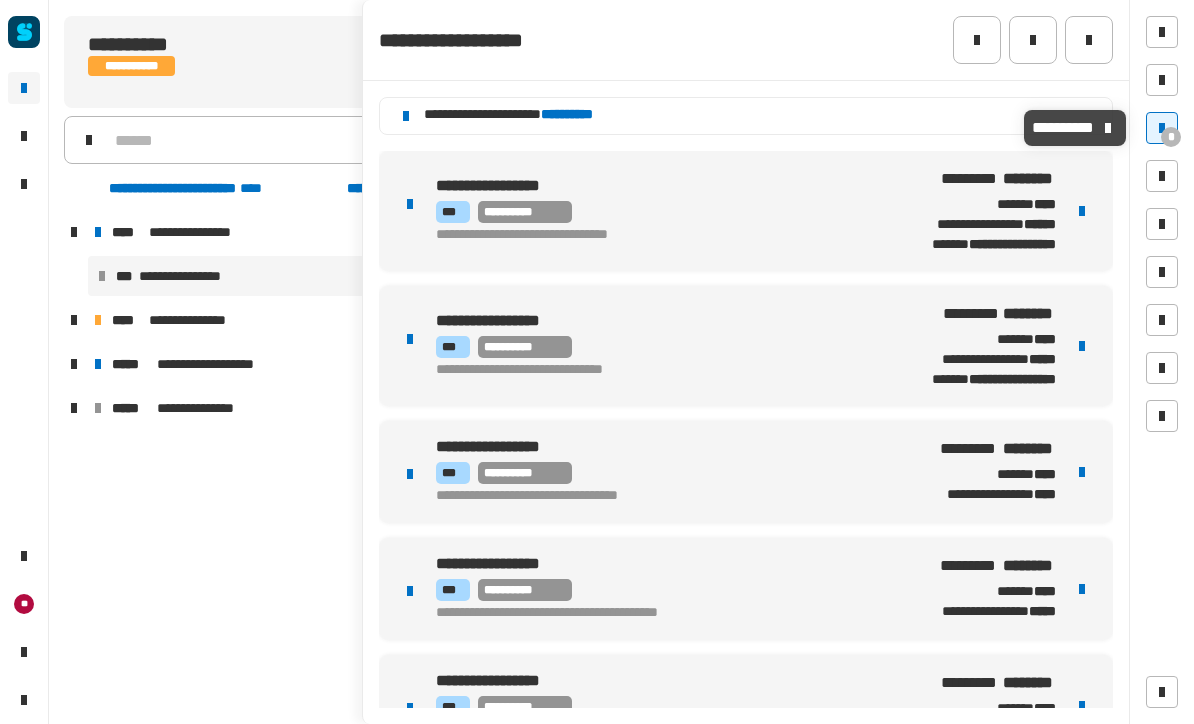 scroll, scrollTop: 0, scrollLeft: 0, axis: both 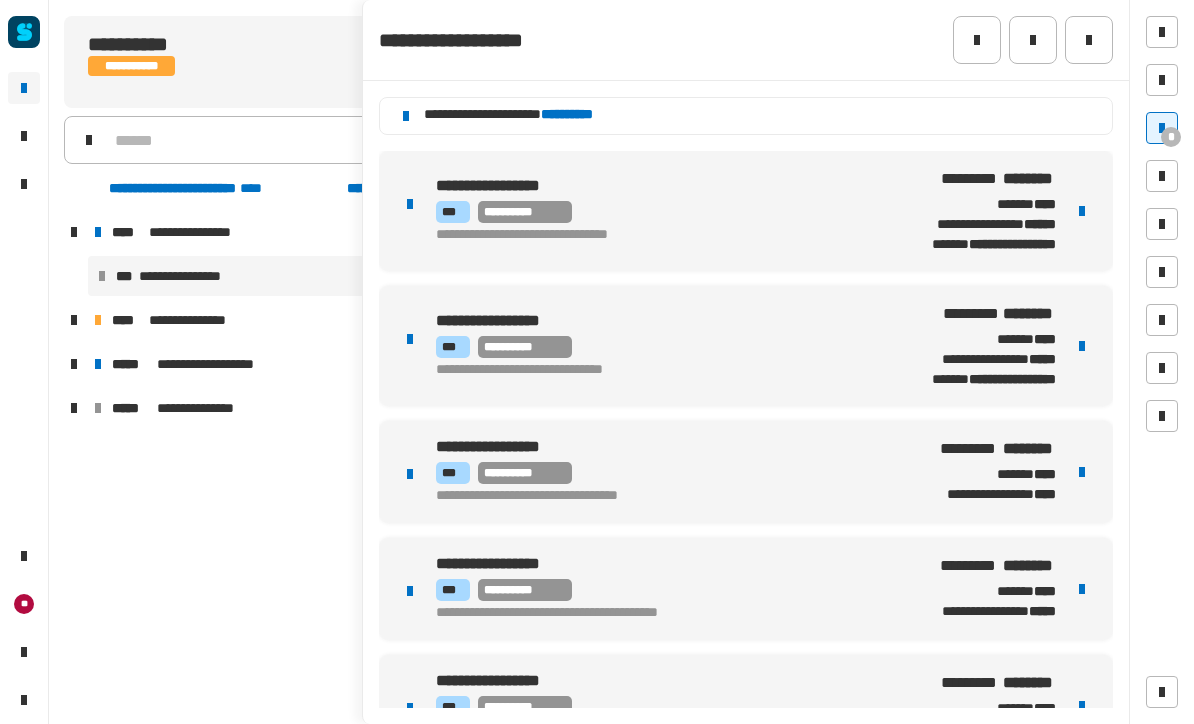 click on "**********" at bounding box center [973, 211] 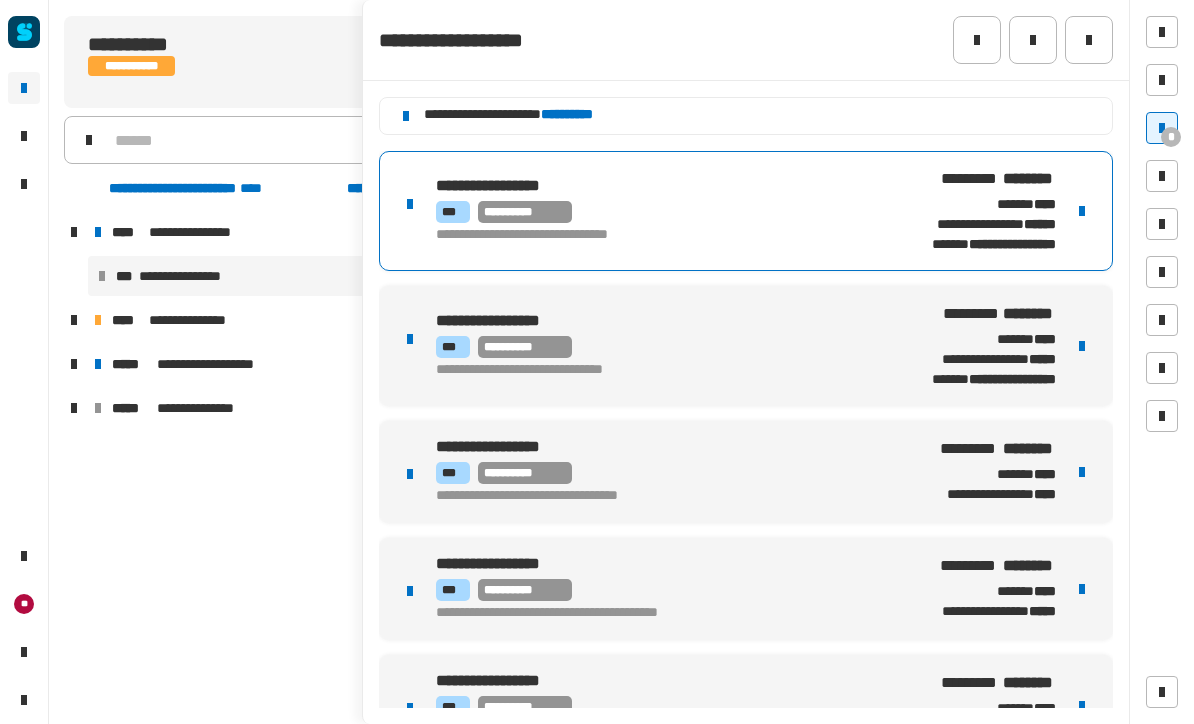 click on "**********" at bounding box center [973, 211] 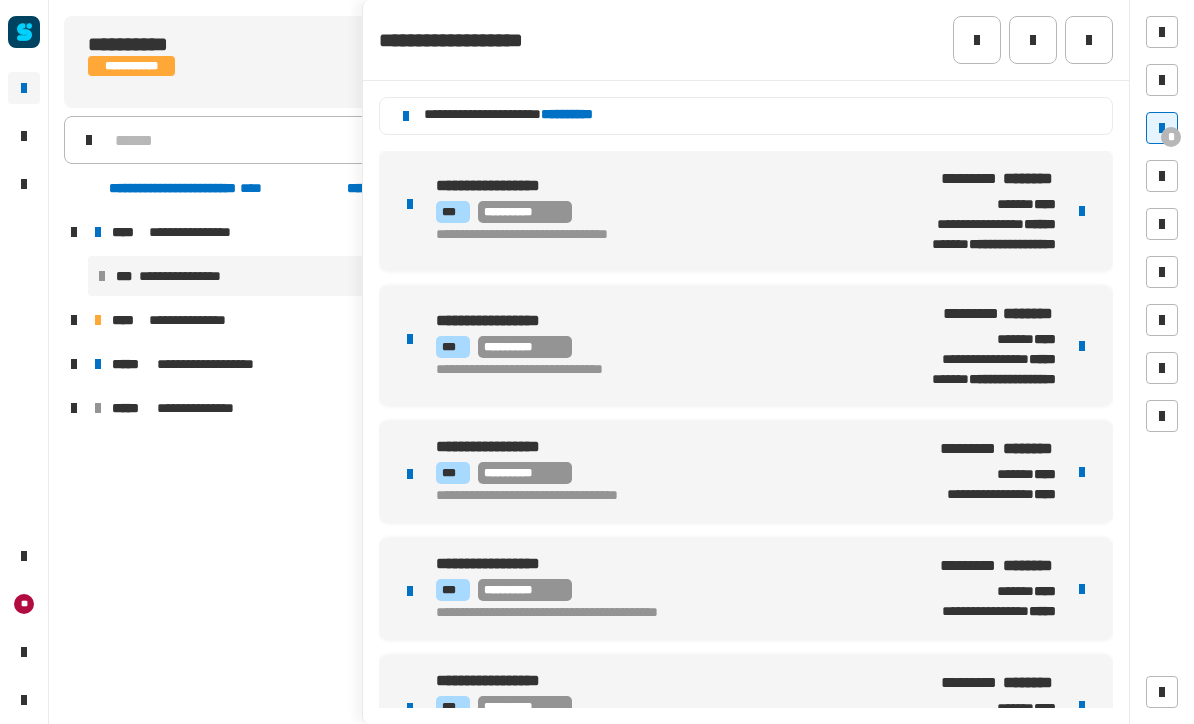 click on "*" at bounding box center (1162, 128) 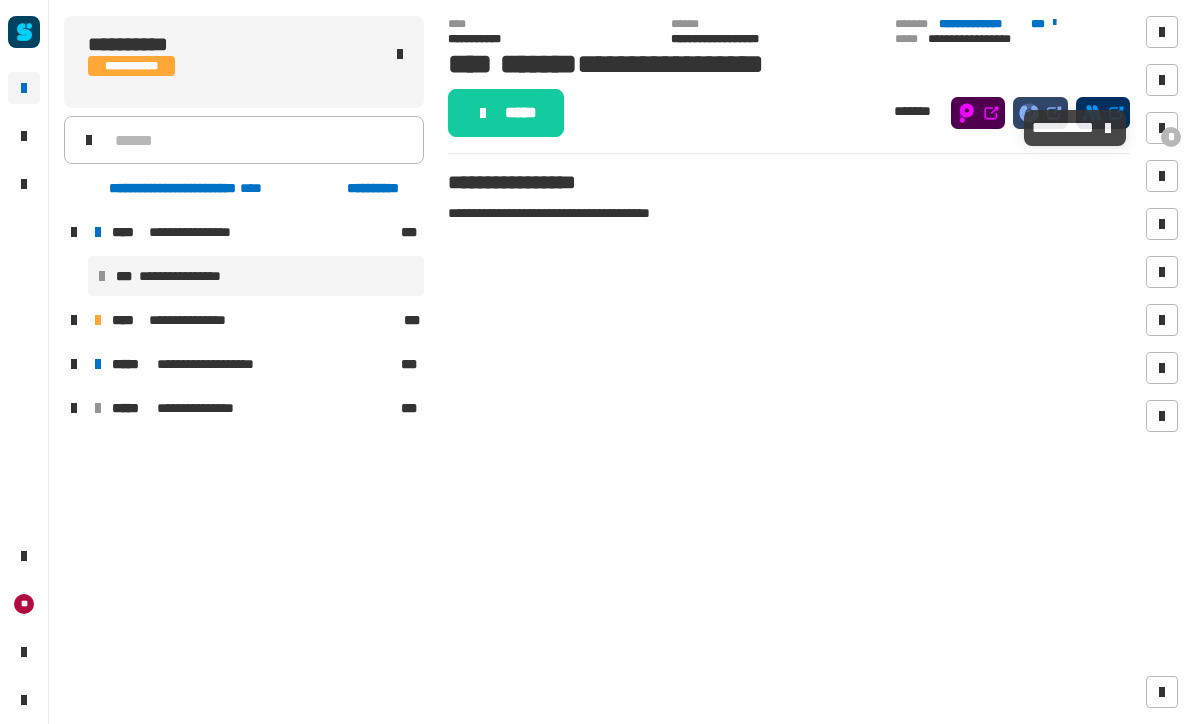 click on "*****" 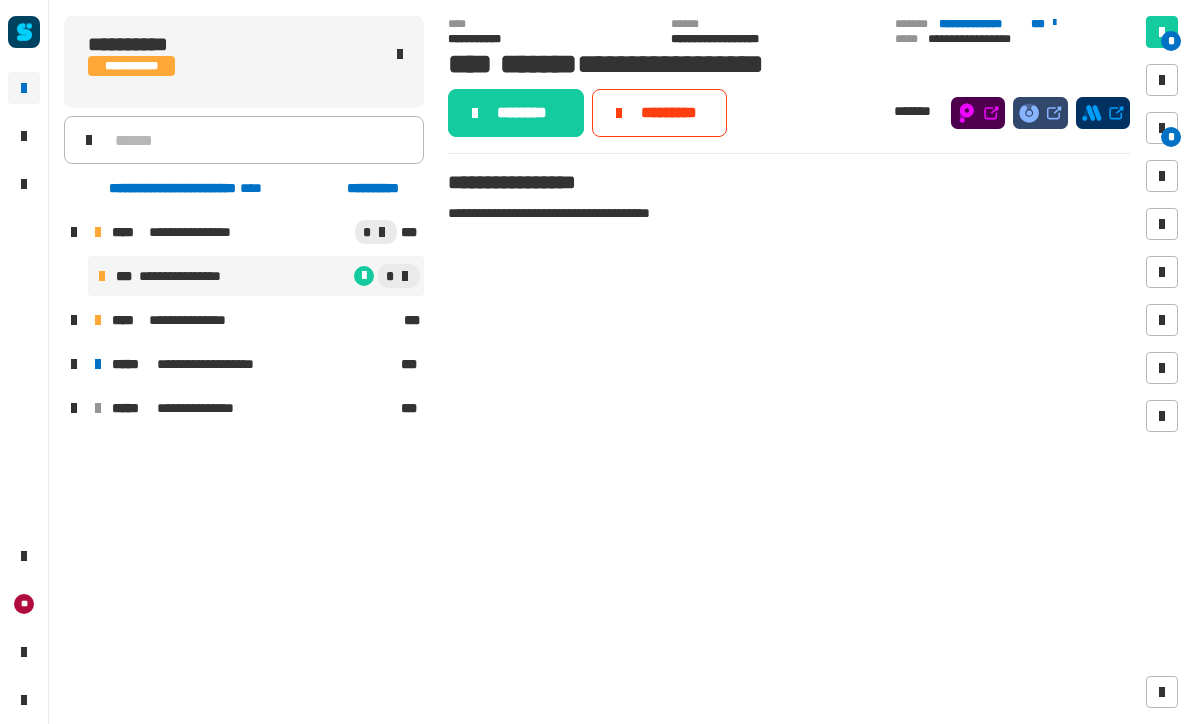 click on "*" at bounding box center (1171, 137) 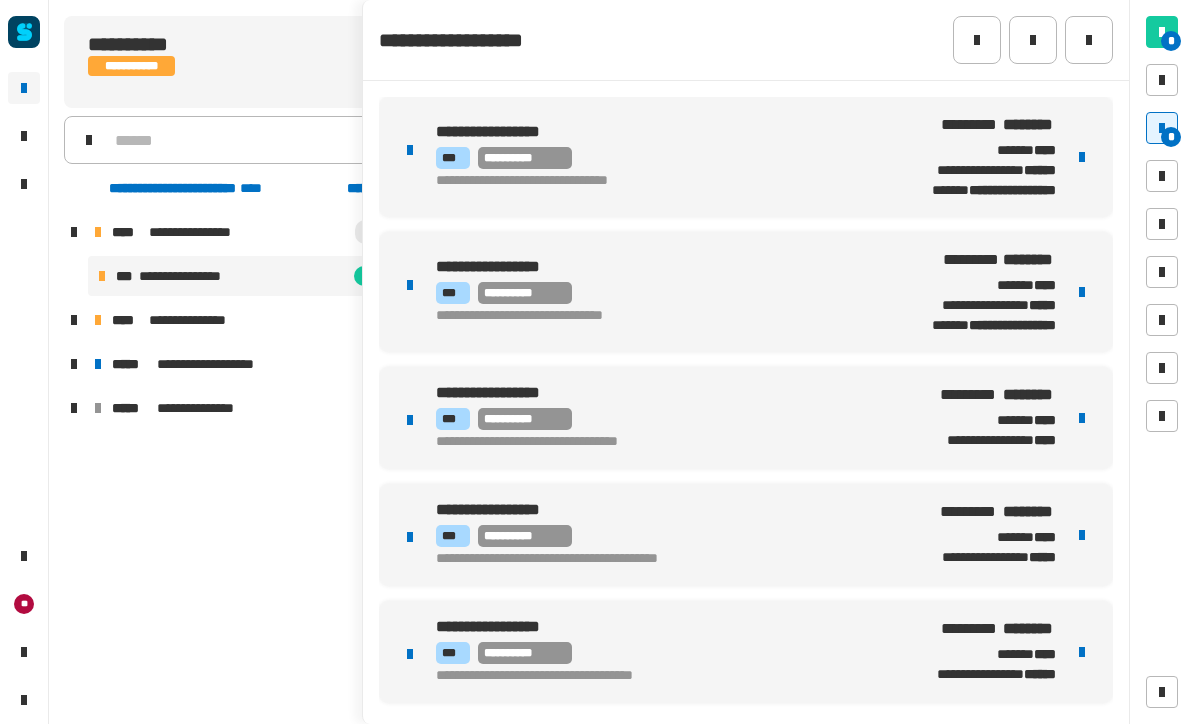 click on "**********" at bounding box center (746, 157) 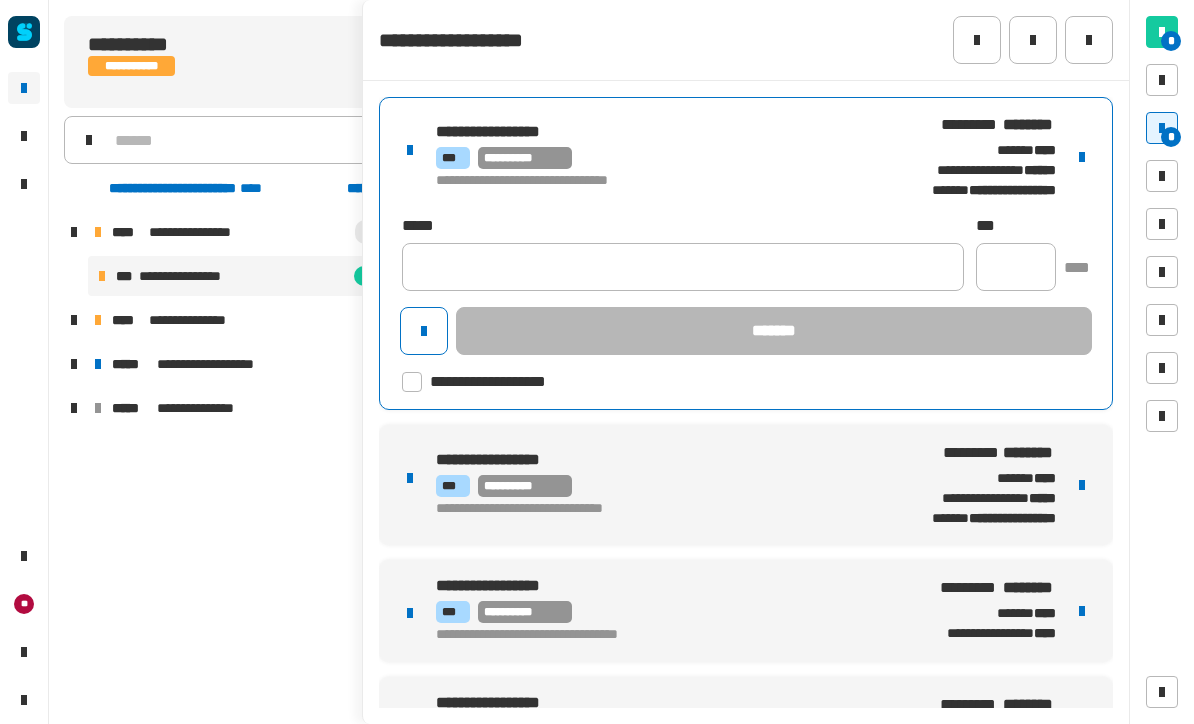 click at bounding box center (1082, 157) 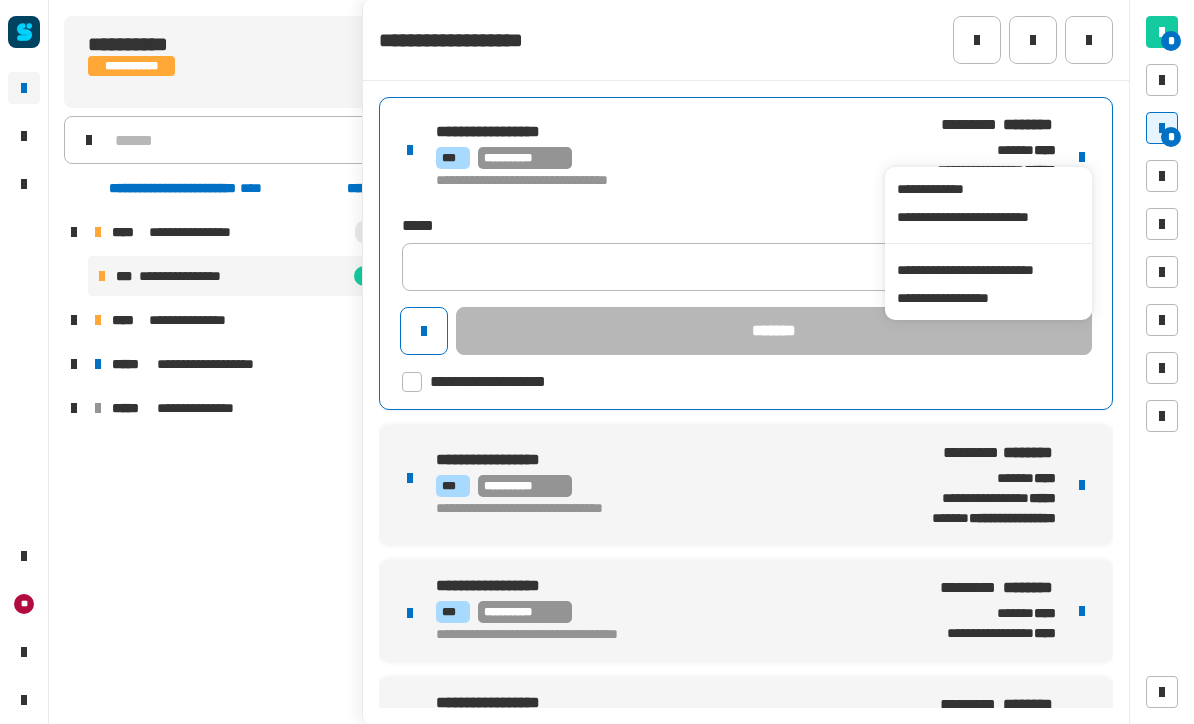 click on "**********" at bounding box center [988, 270] 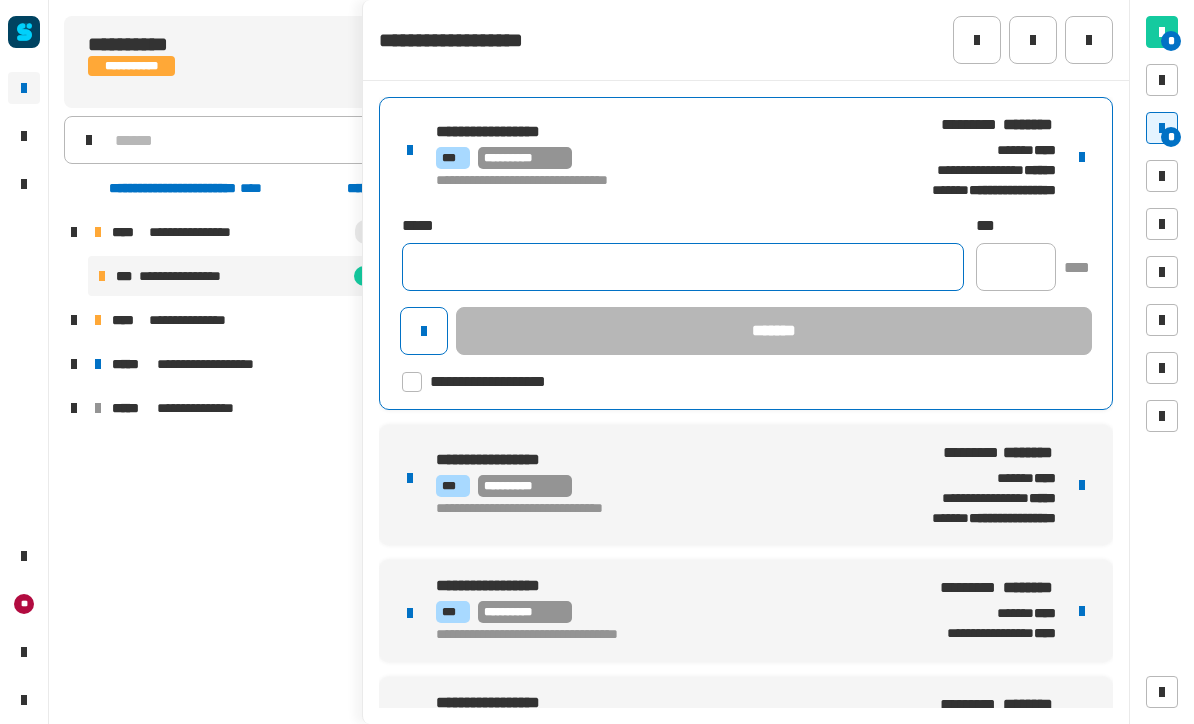 click 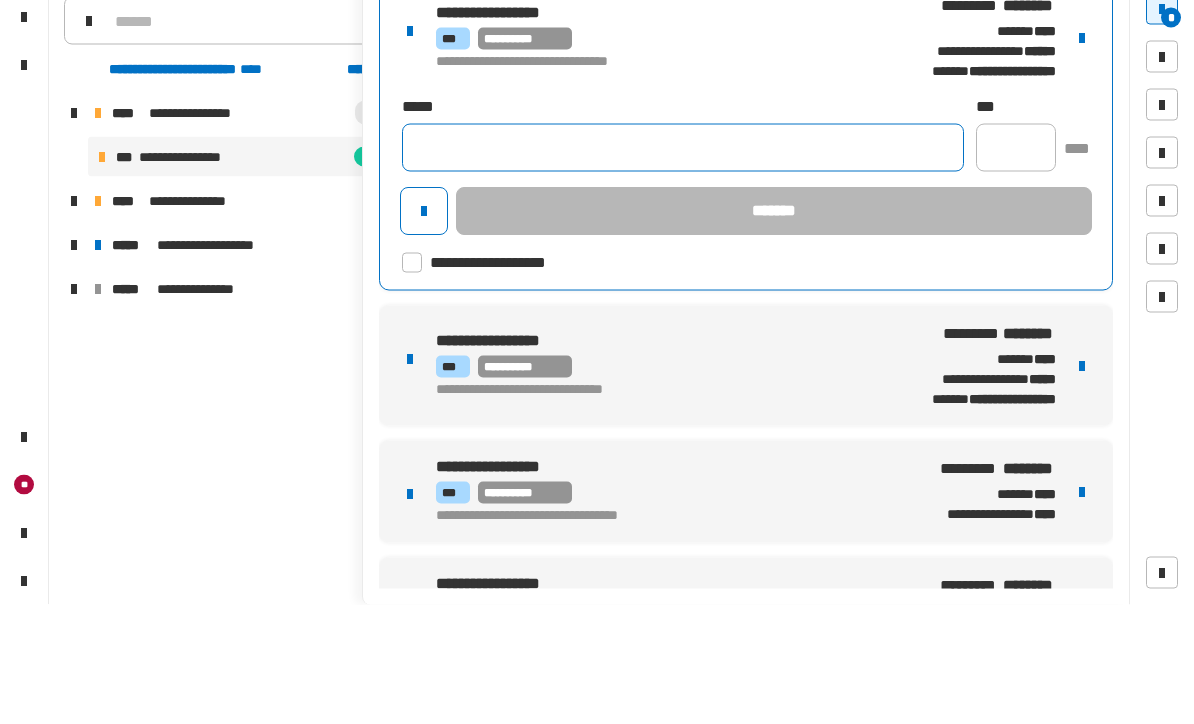 click 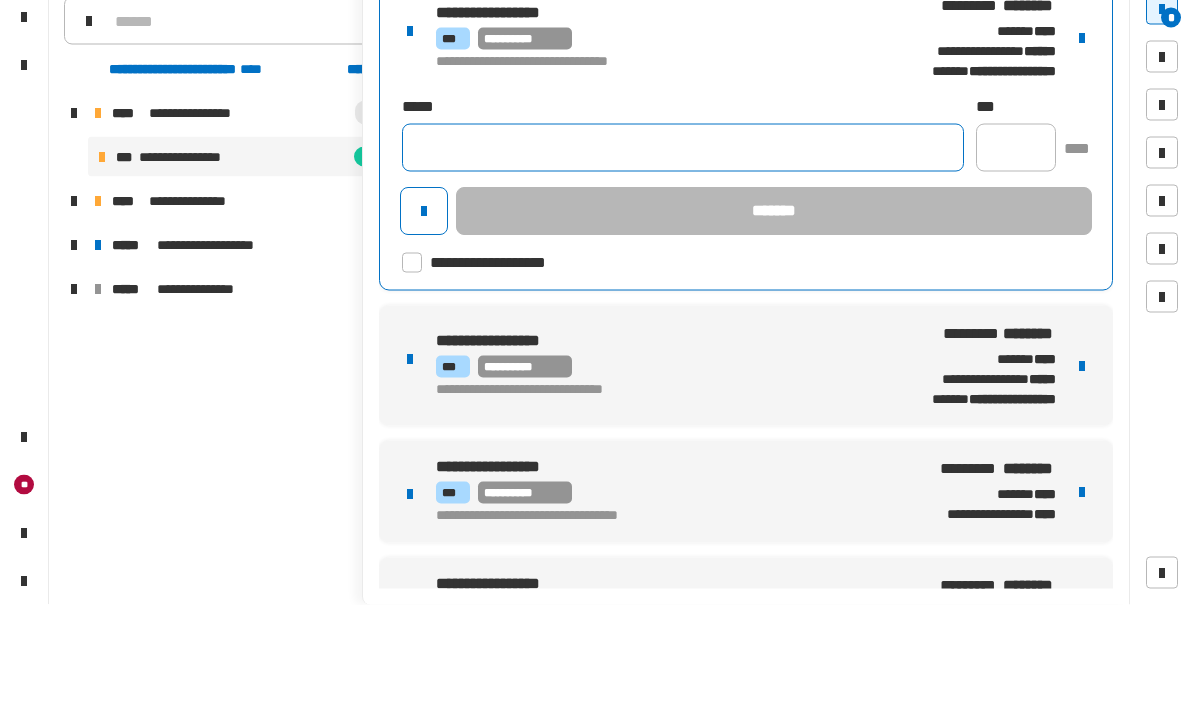 paste on "**********" 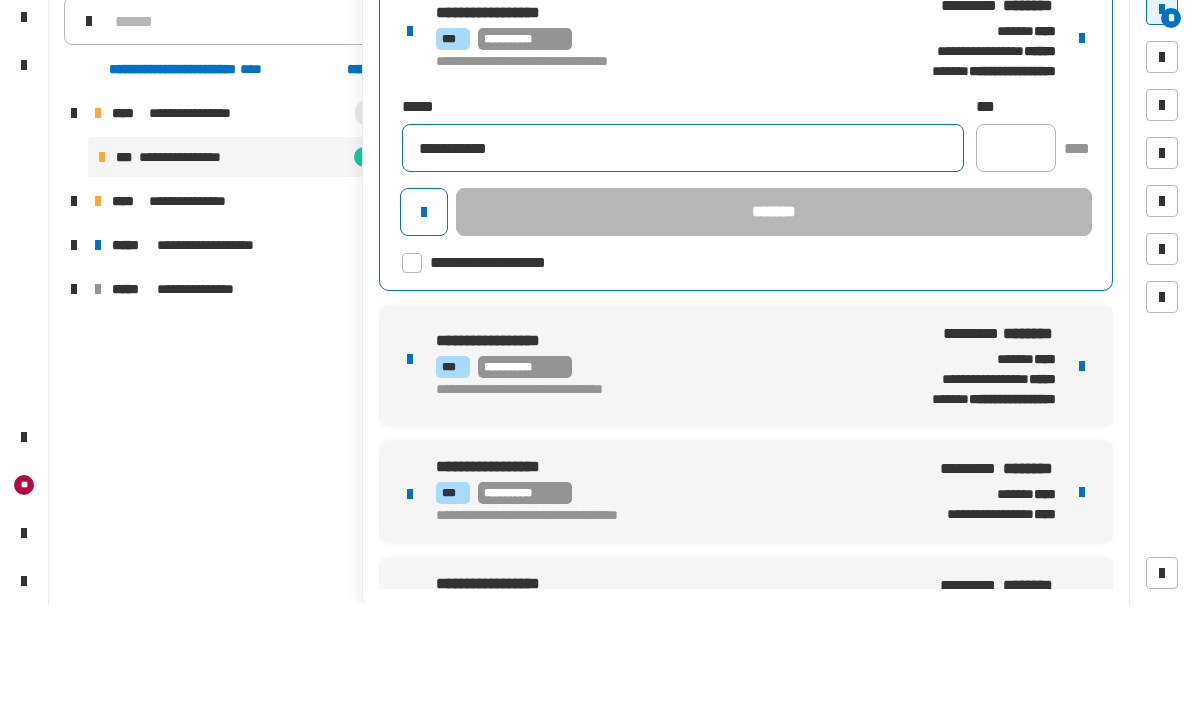 type on "**********" 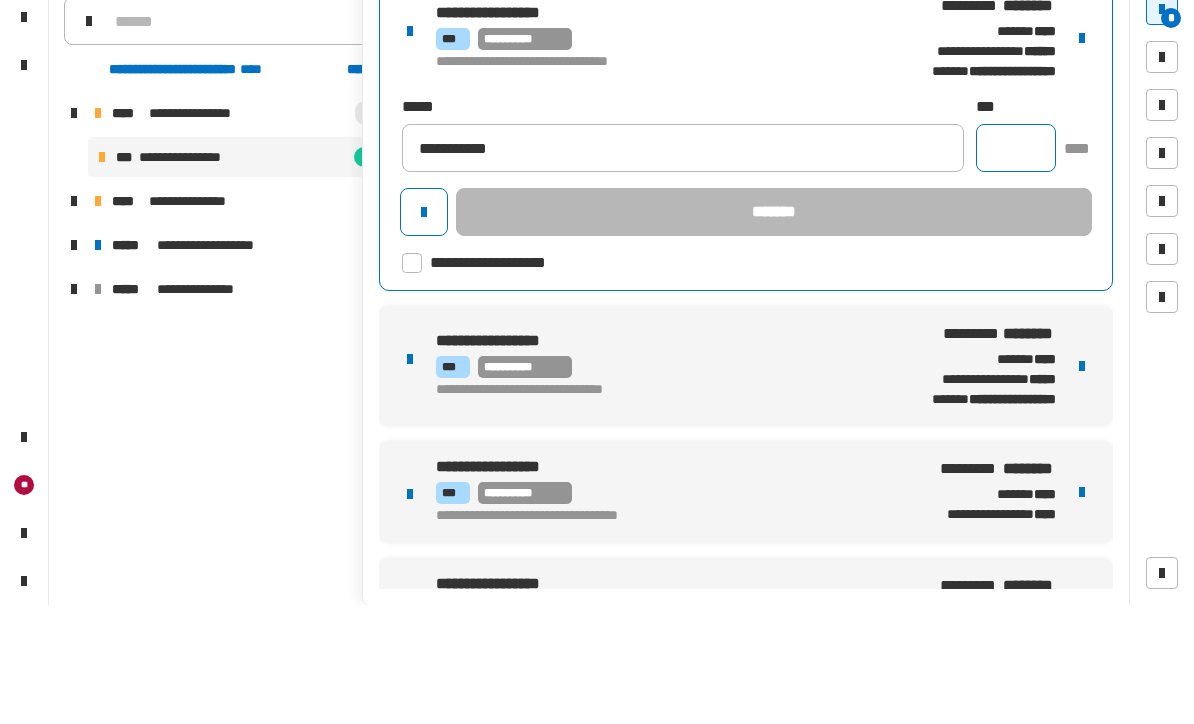 click 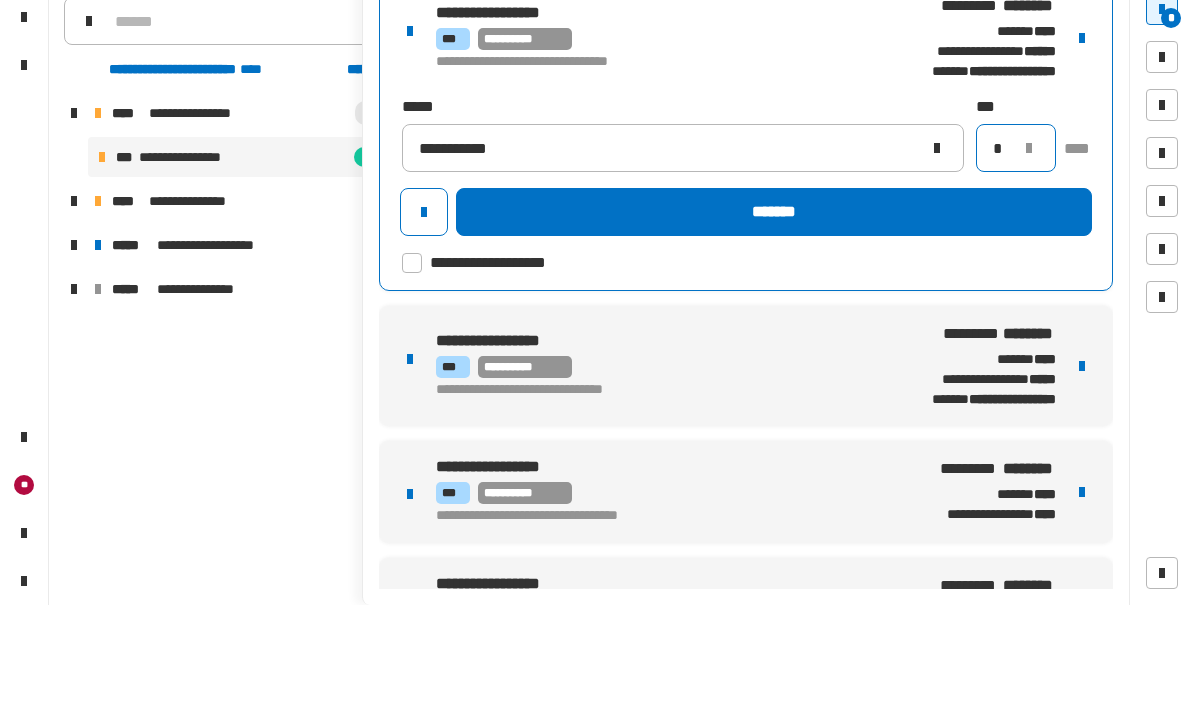 type on "*" 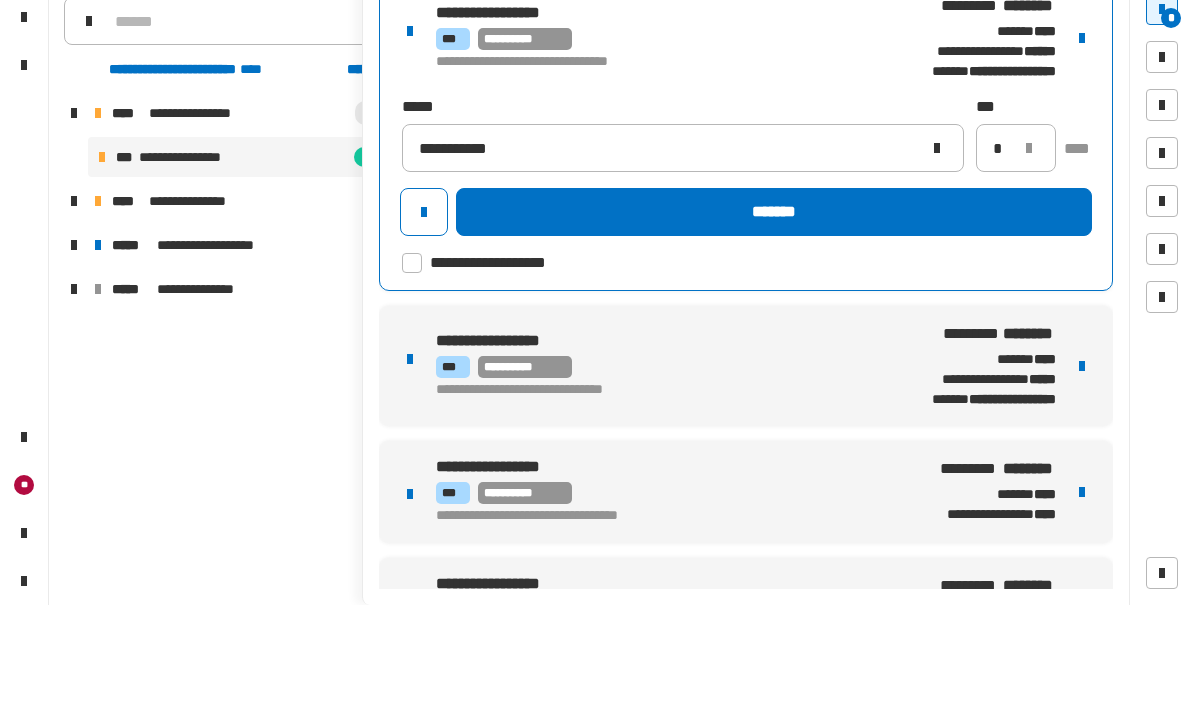 click on "*******" 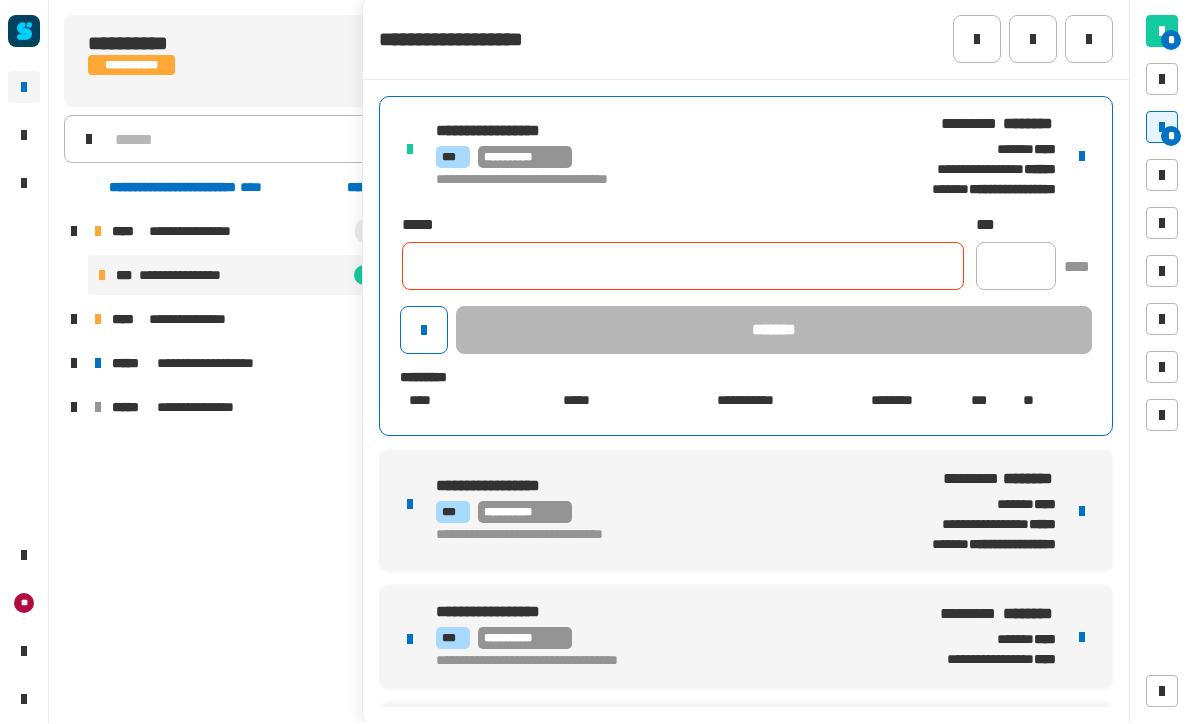 type 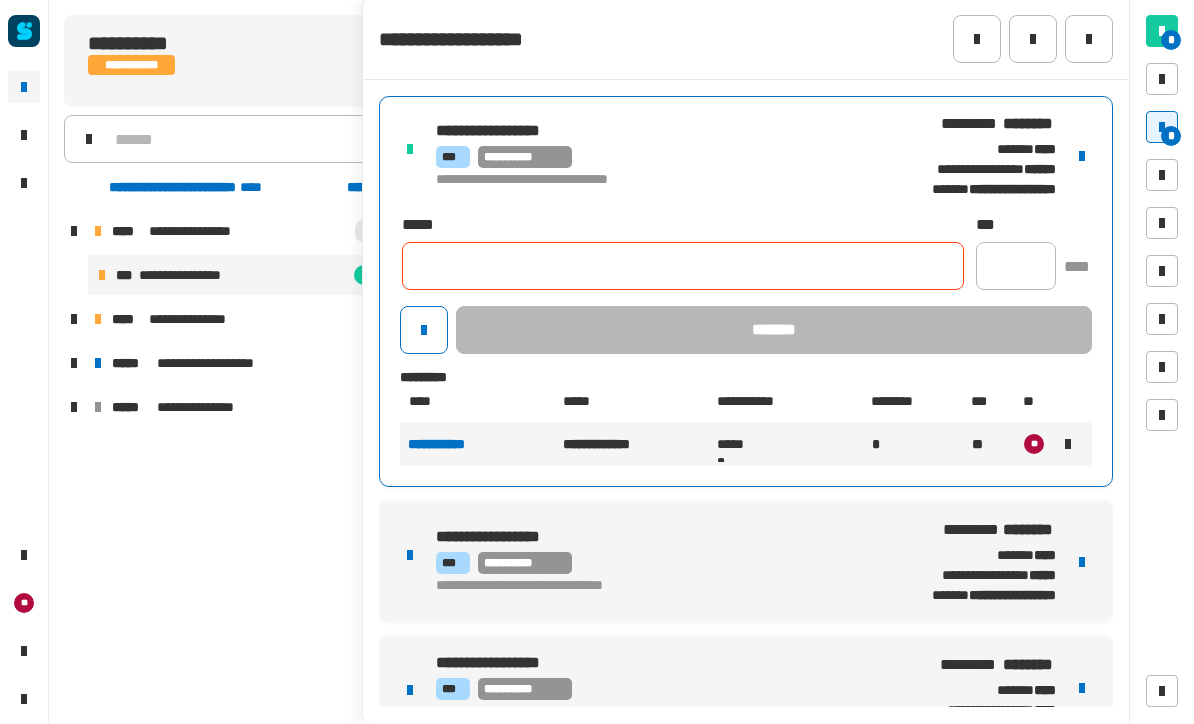 click on "**********" at bounding box center (655, 158) 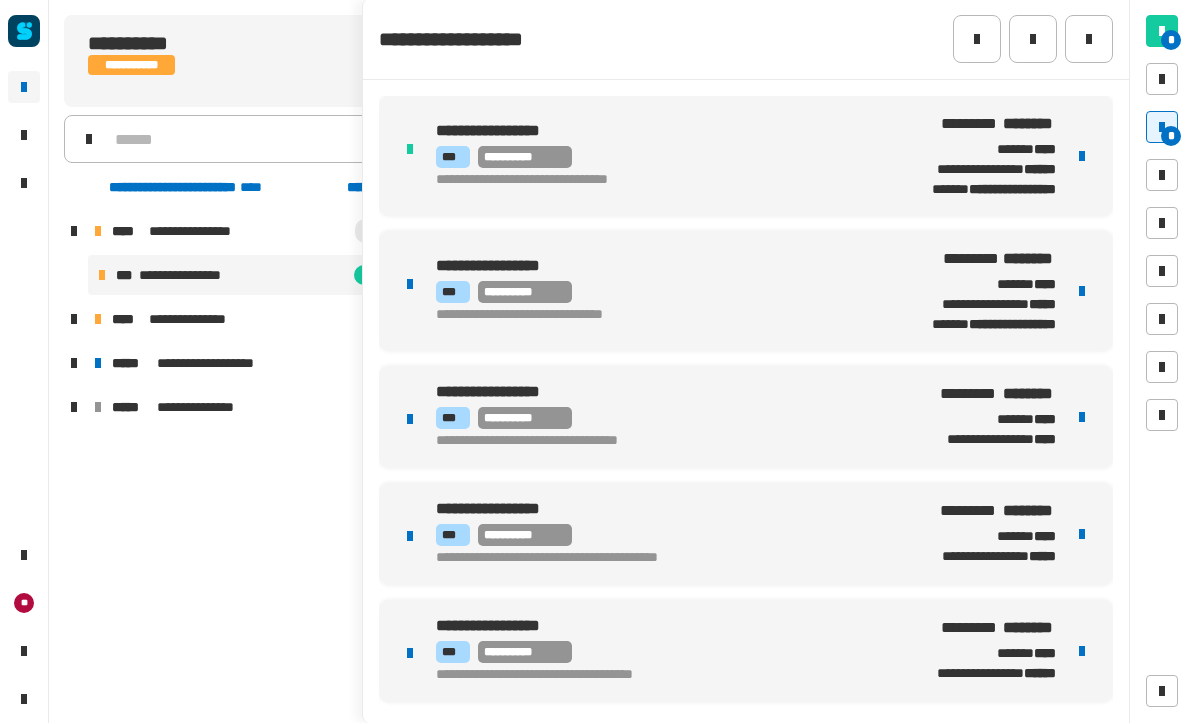 click on "**********" at bounding box center [657, 292] 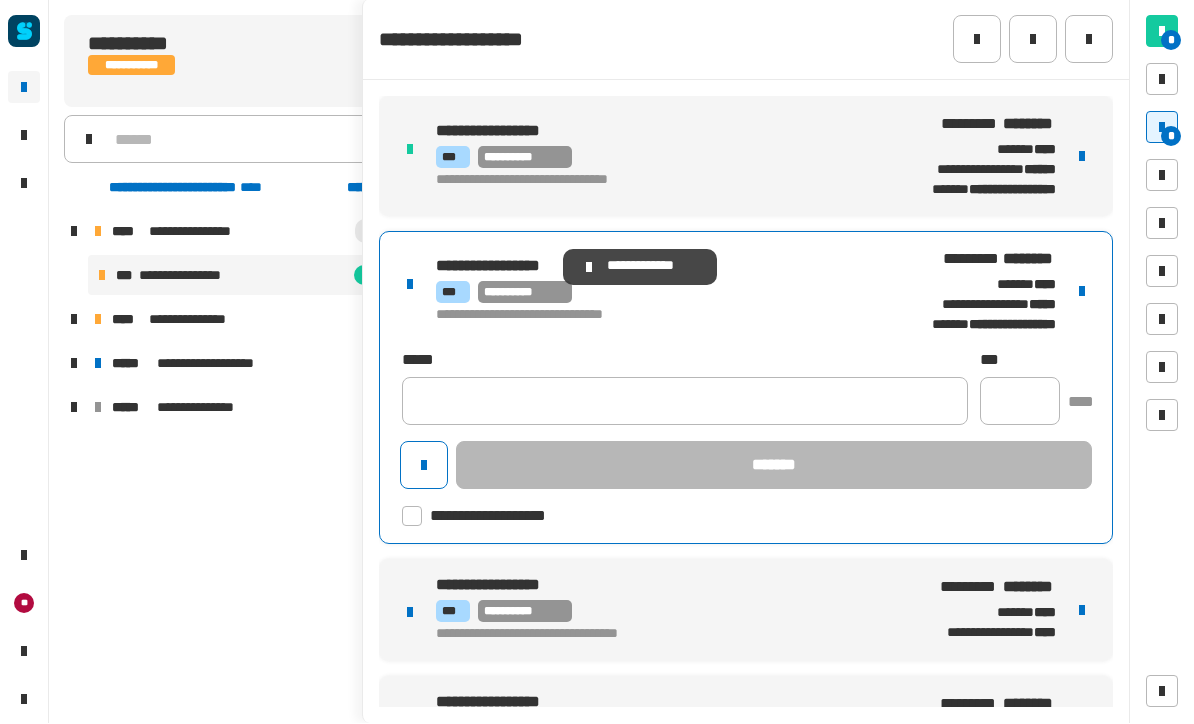 click at bounding box center [589, 268] 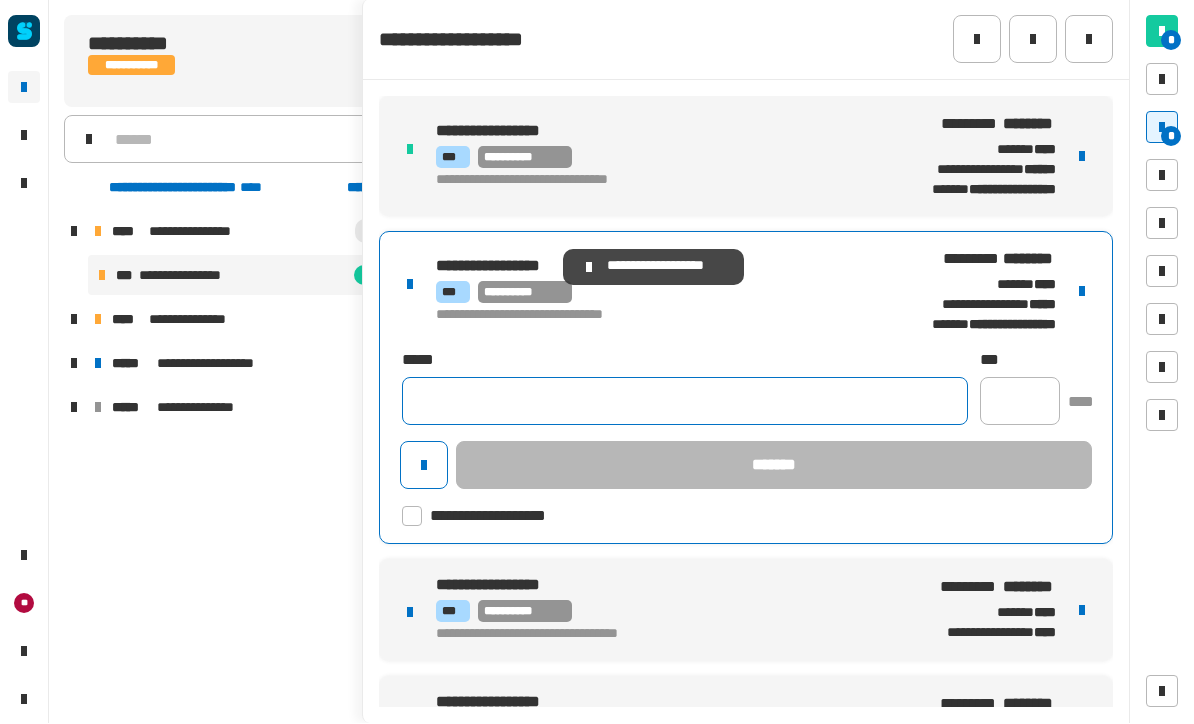 click 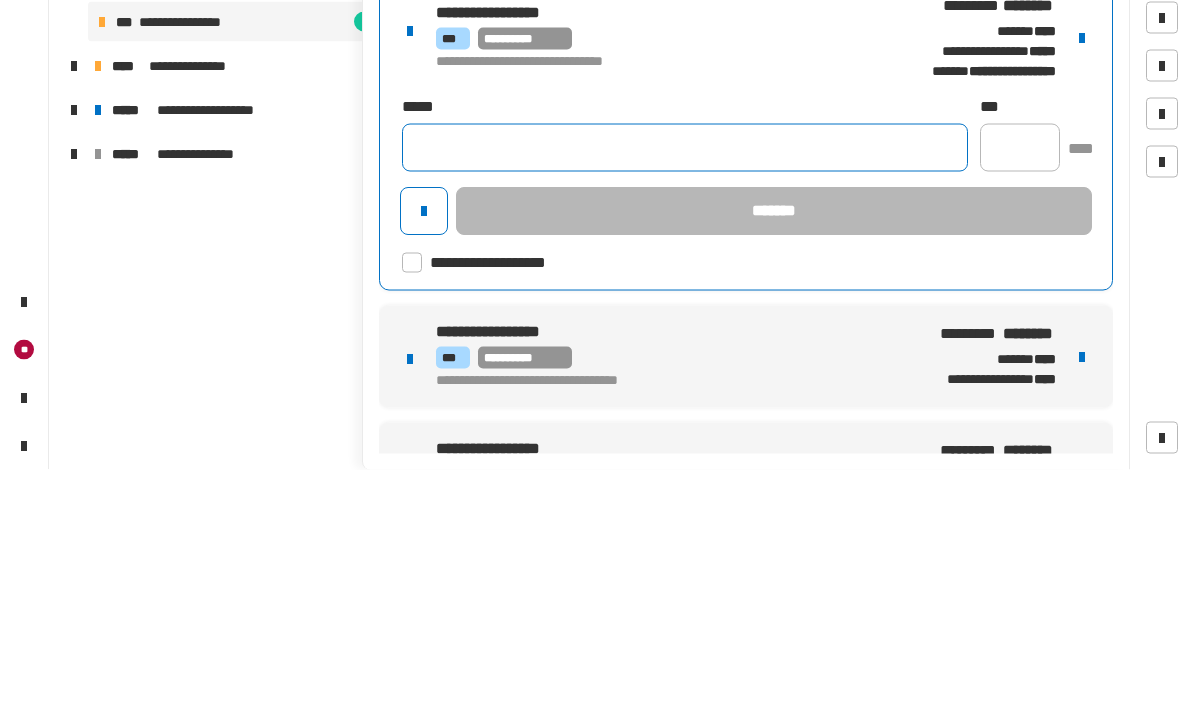 click 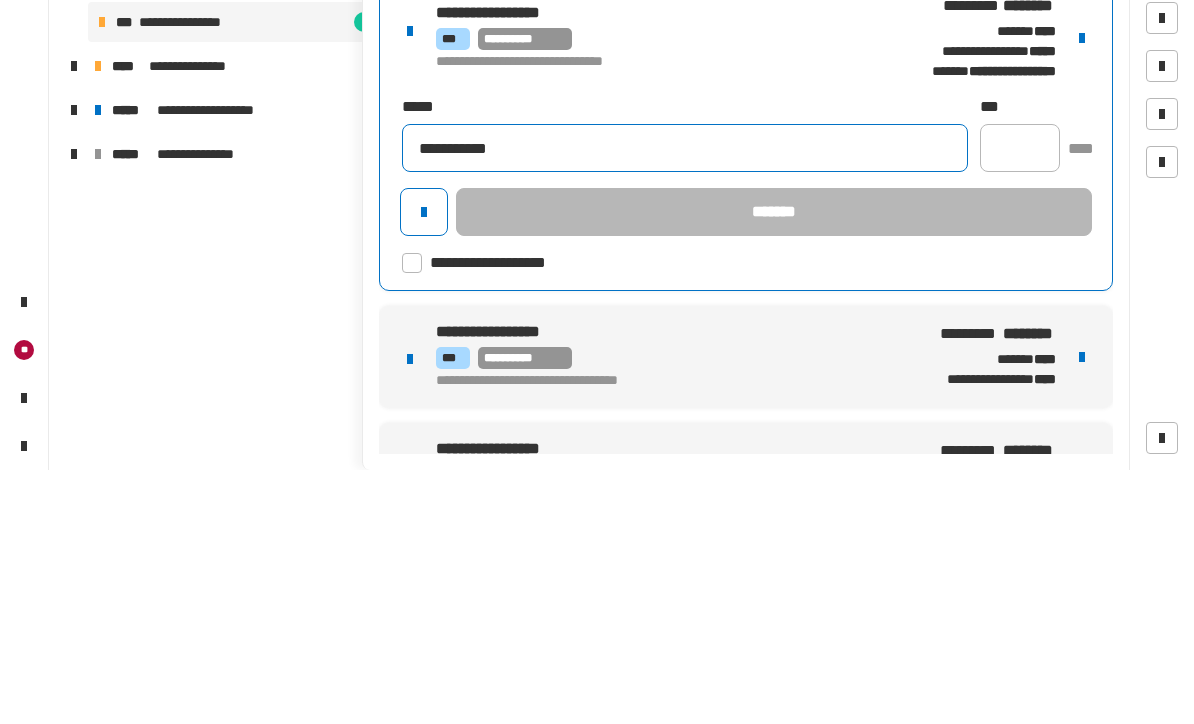 type on "**********" 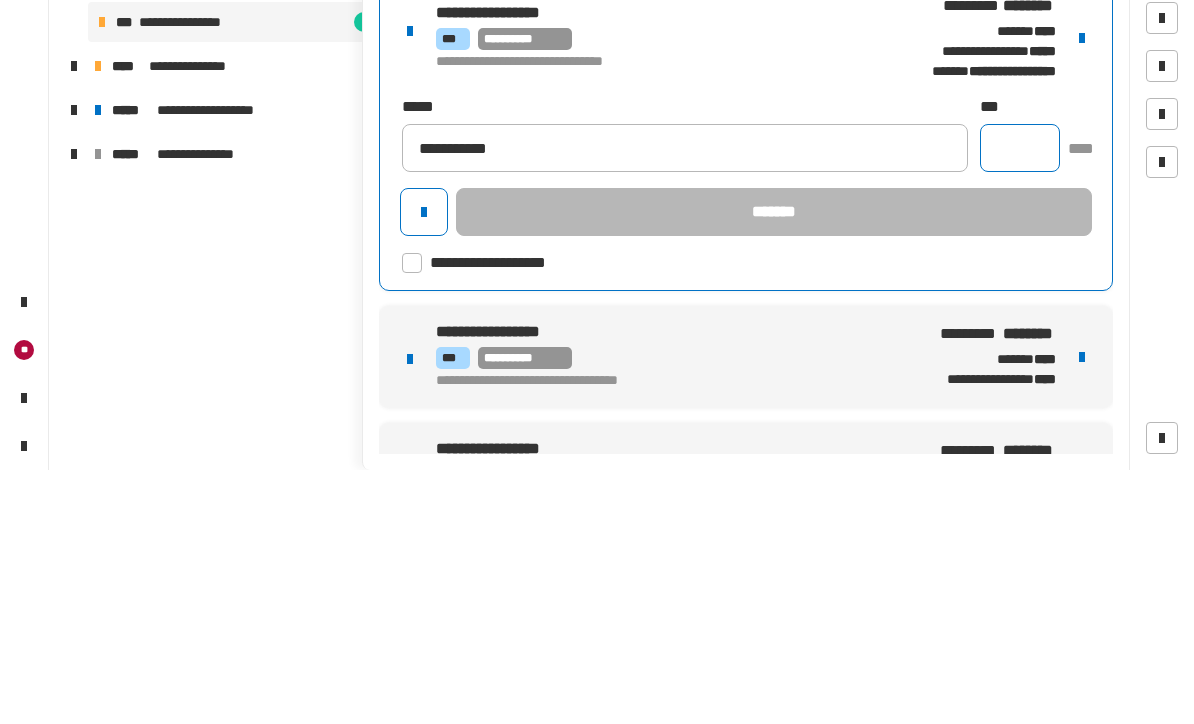 click 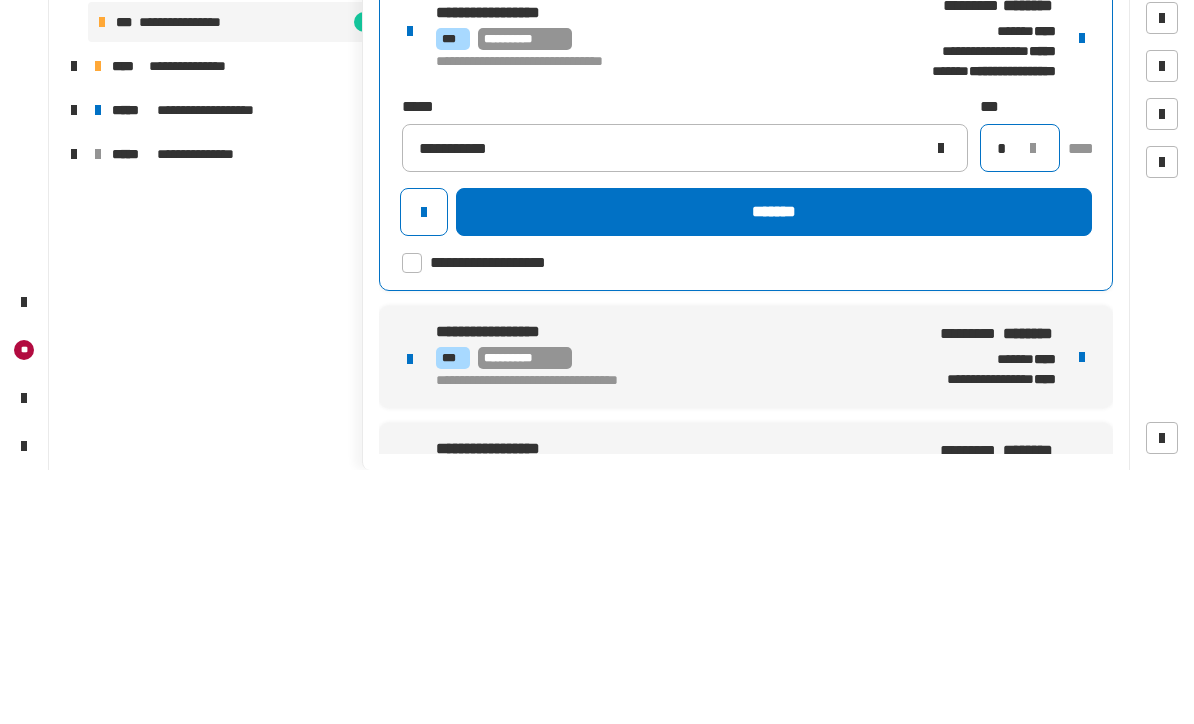 type on "*" 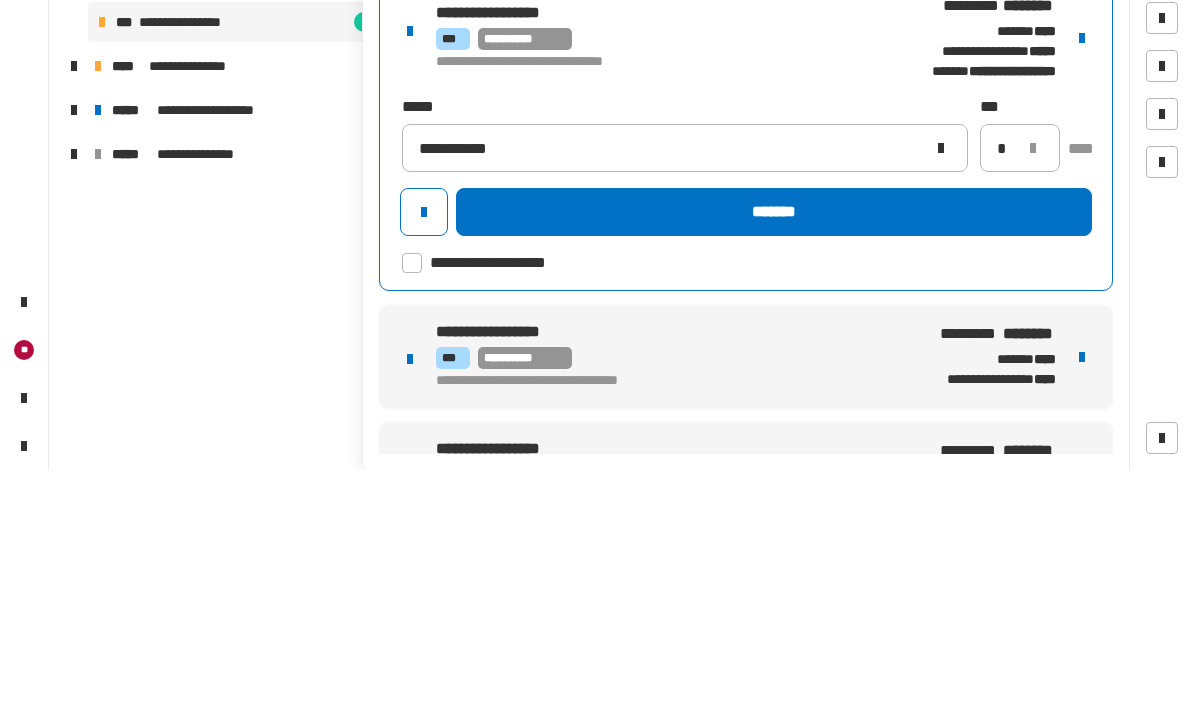 click on "*******" 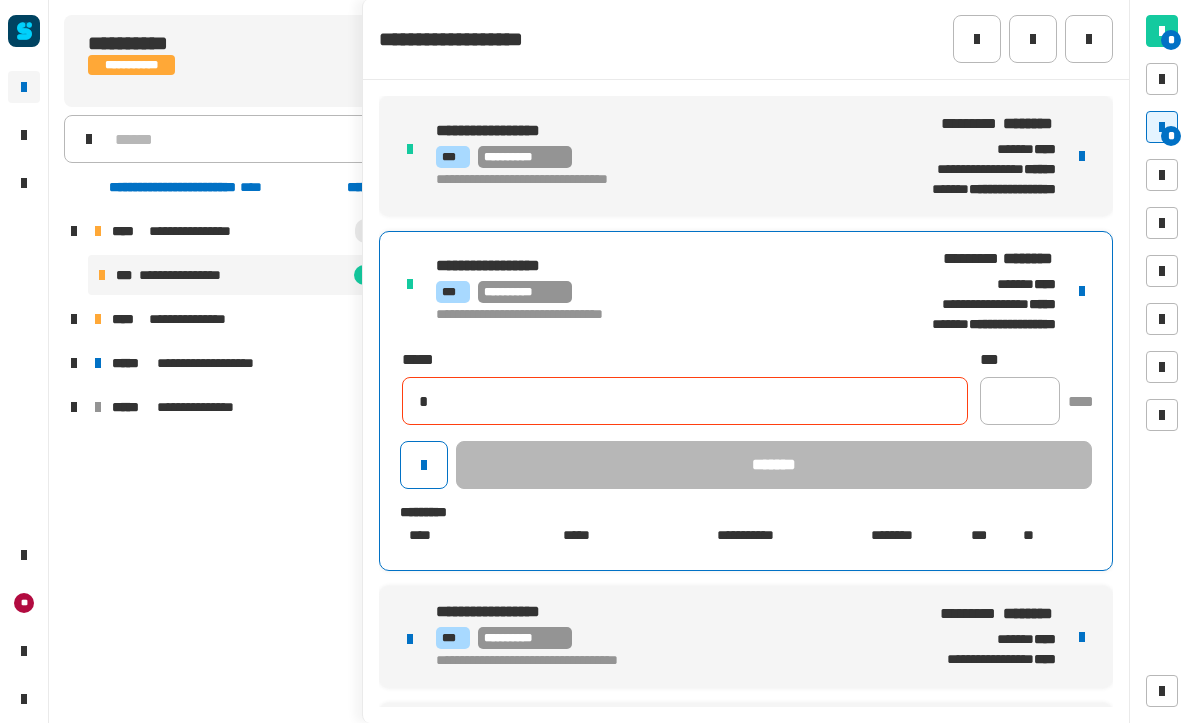 type 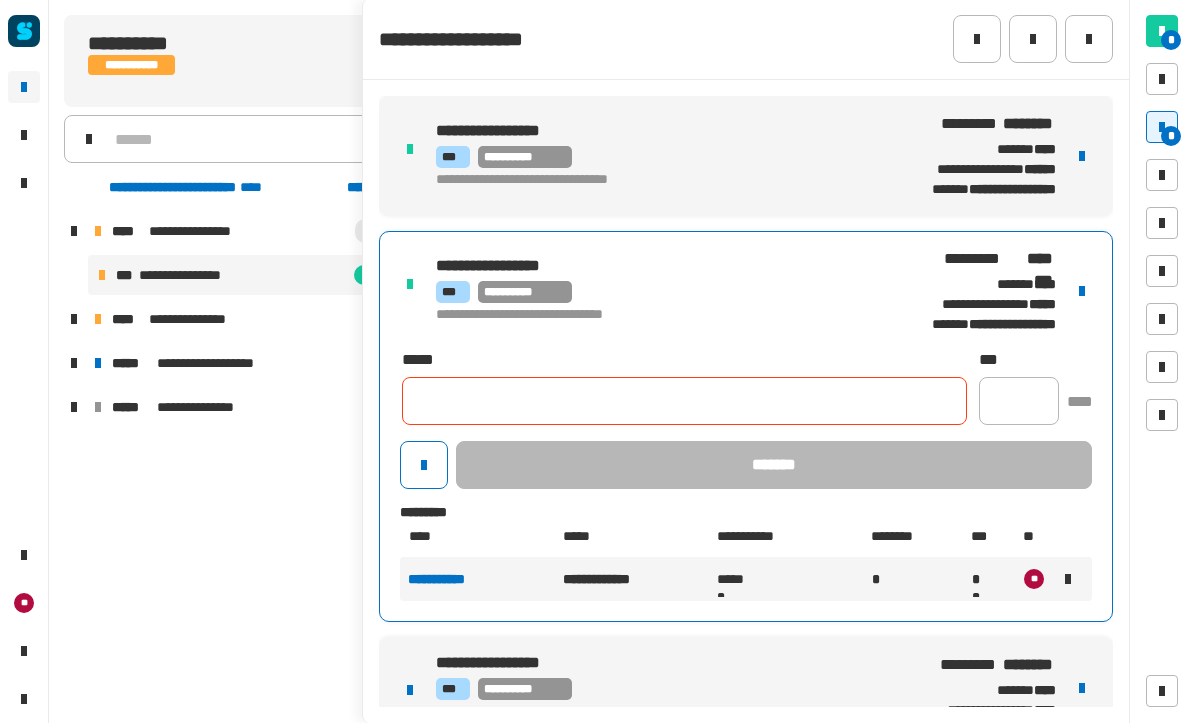 click on "**********" at bounding box center (657, 293) 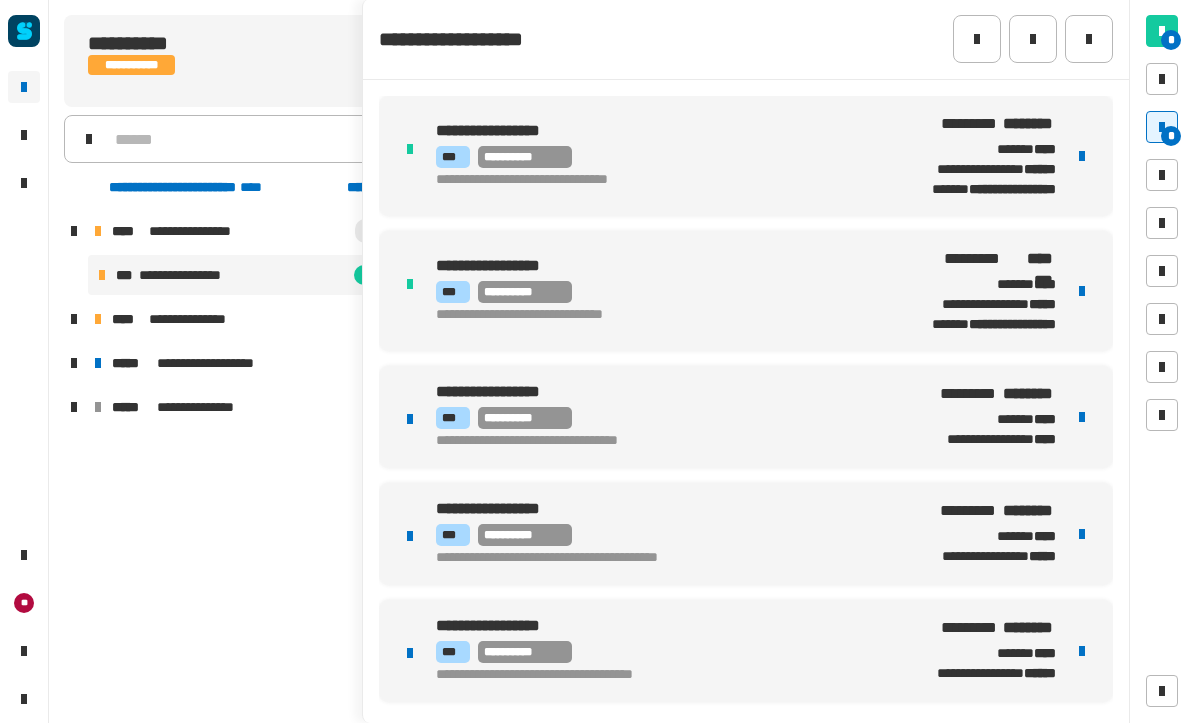 click on "**********" at bounding box center (672, 443) 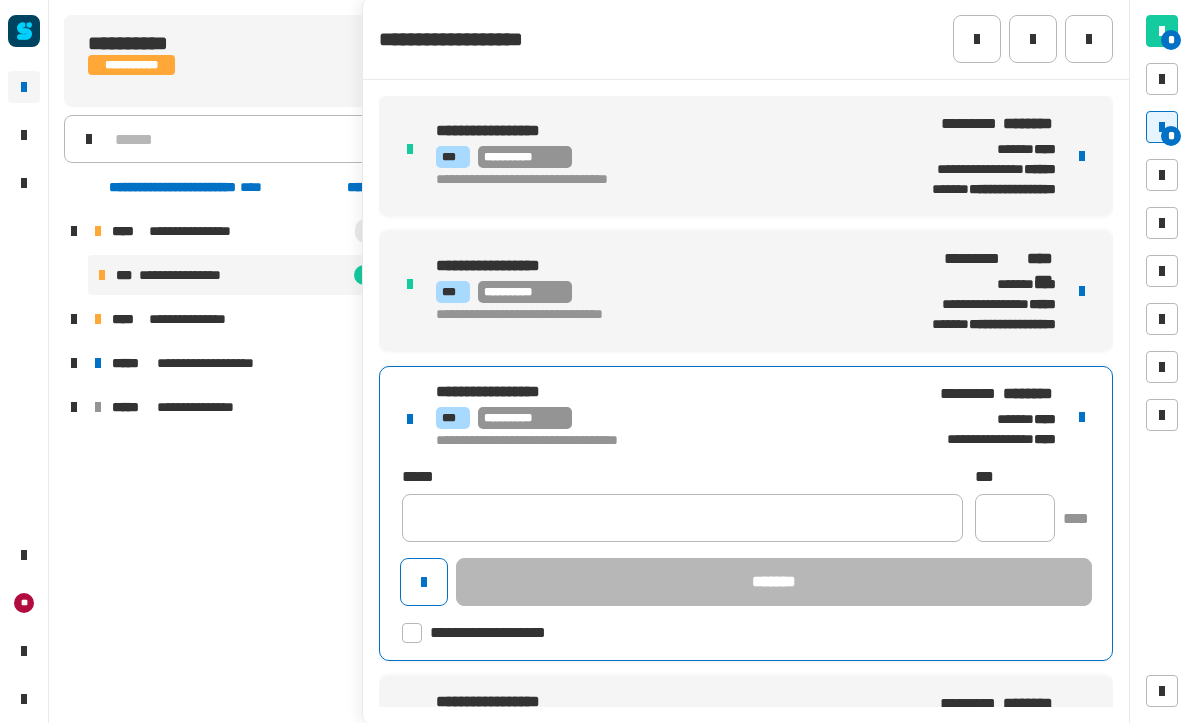 click 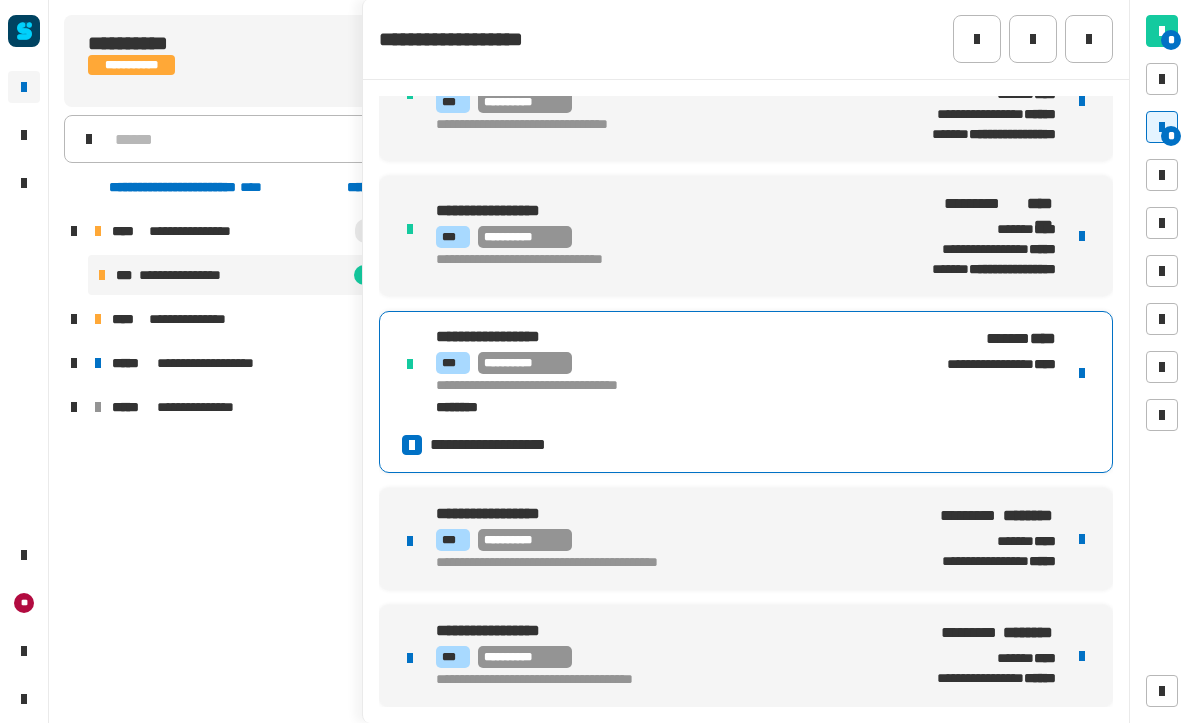 scroll, scrollTop: 55, scrollLeft: 0, axis: vertical 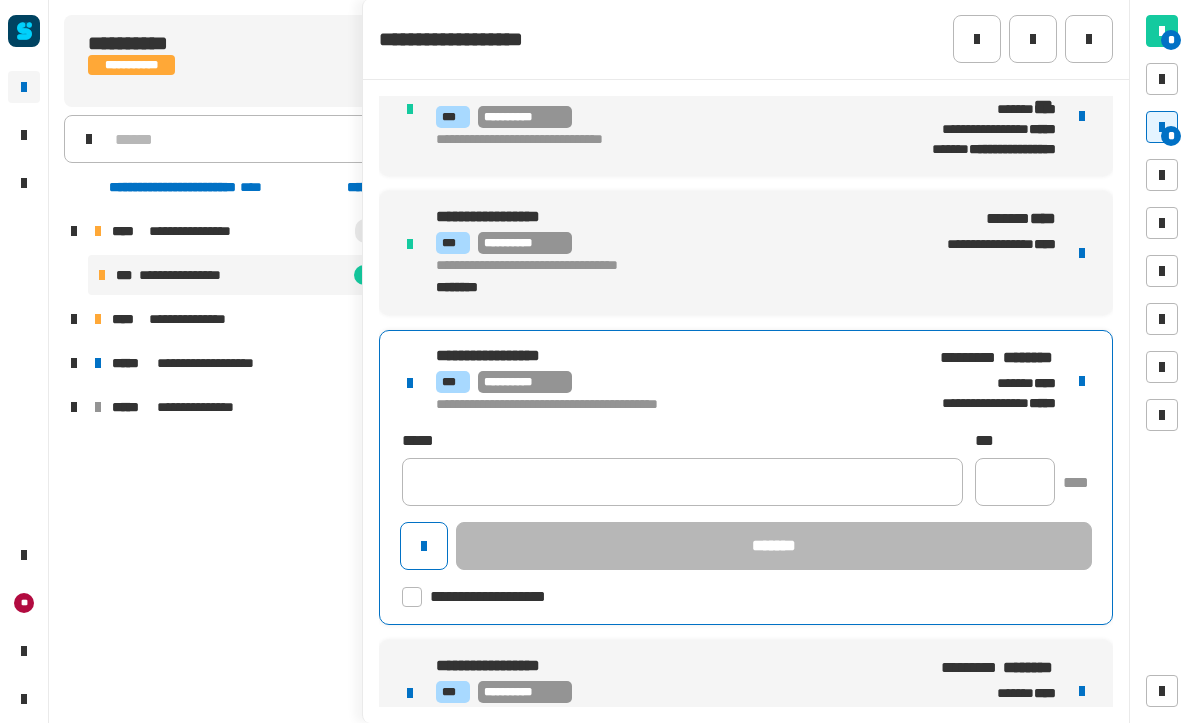 click 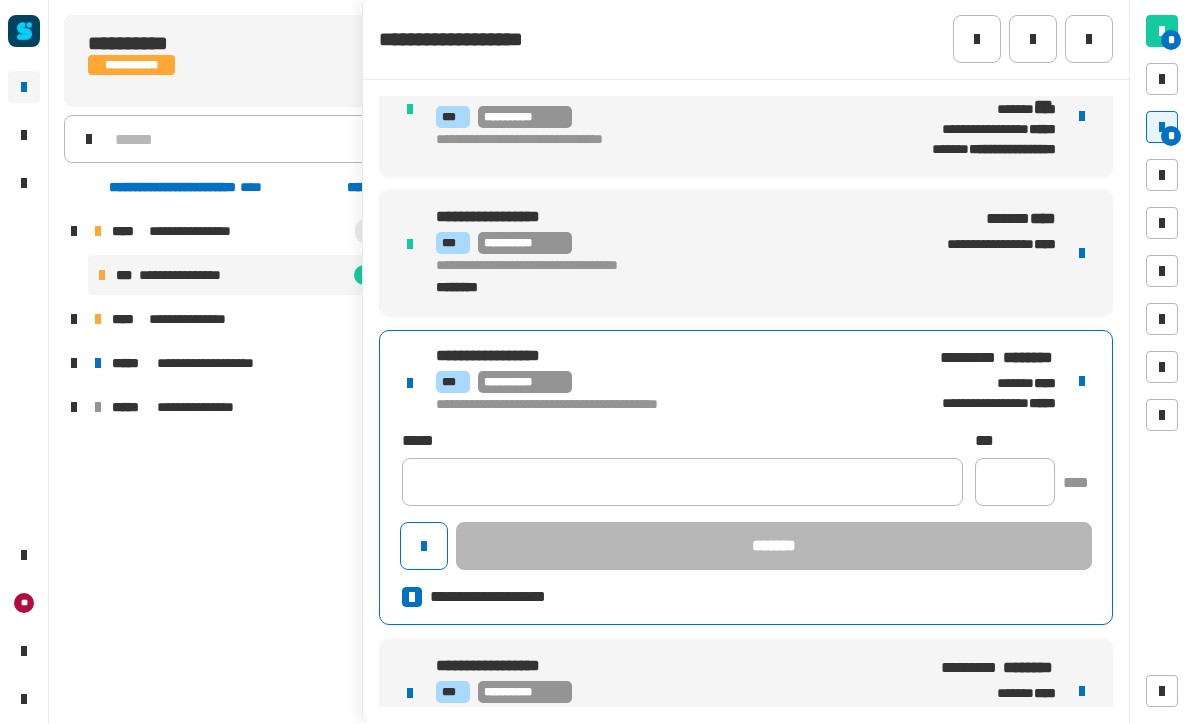 scroll, scrollTop: 77, scrollLeft: 0, axis: vertical 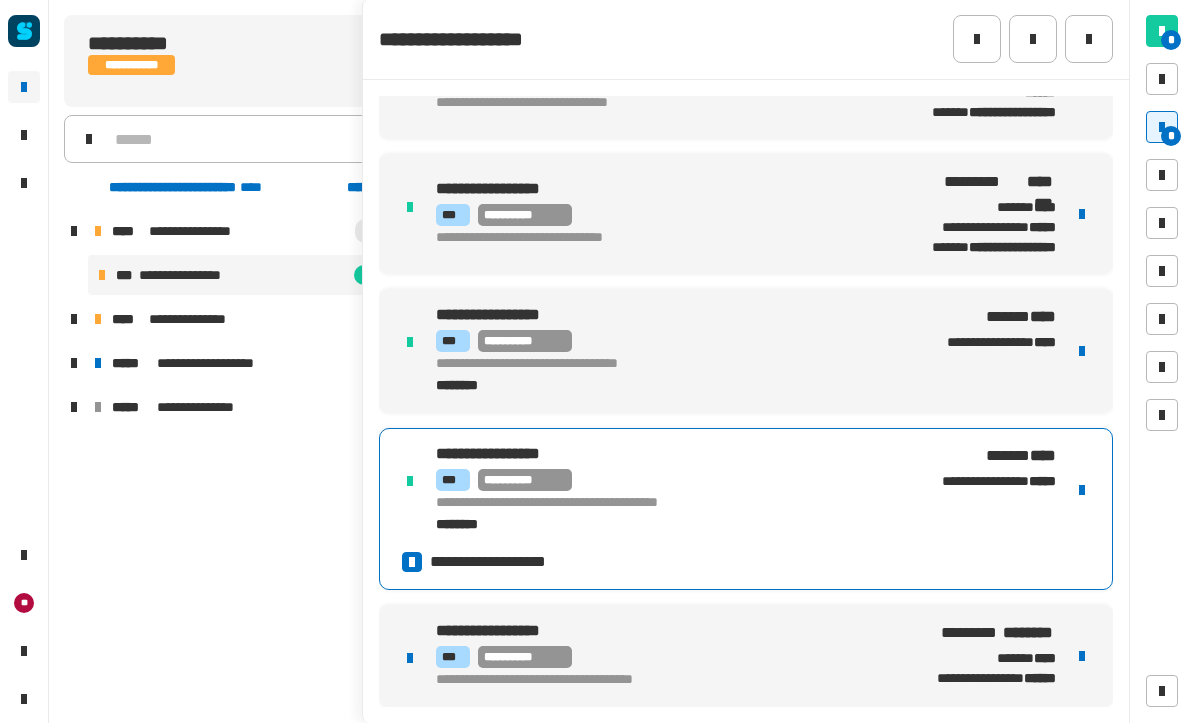 click on "**********" at bounding box center (665, 657) 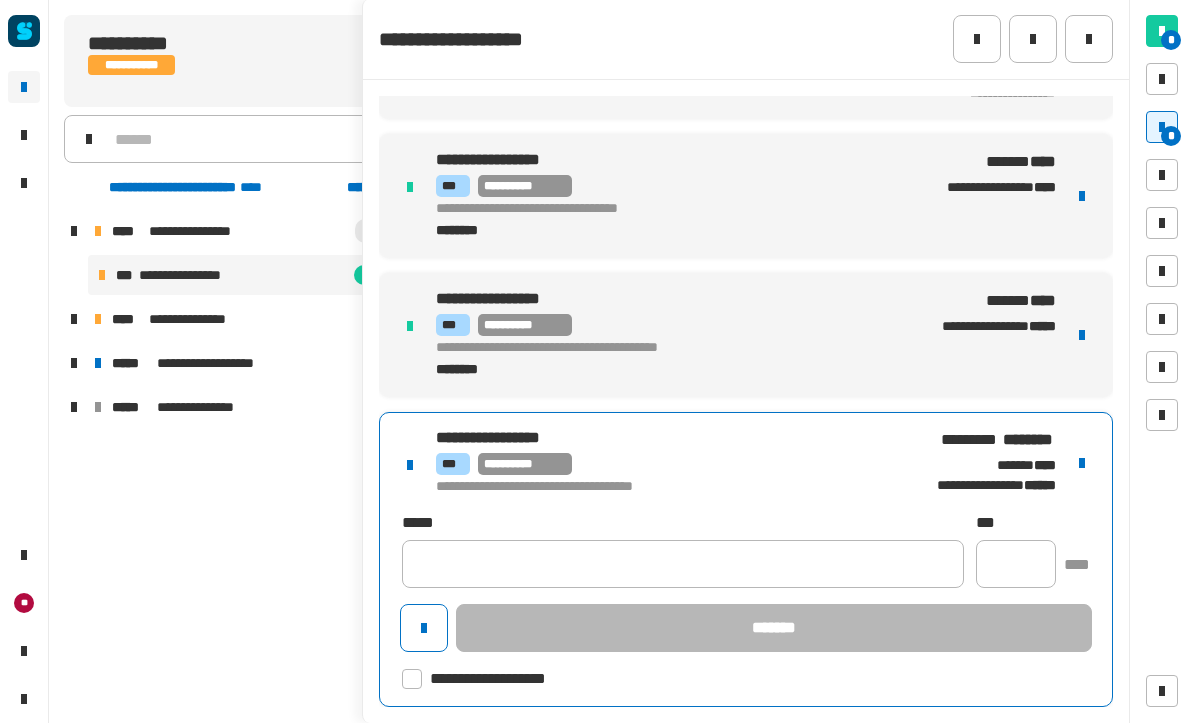 scroll, scrollTop: 232, scrollLeft: 0, axis: vertical 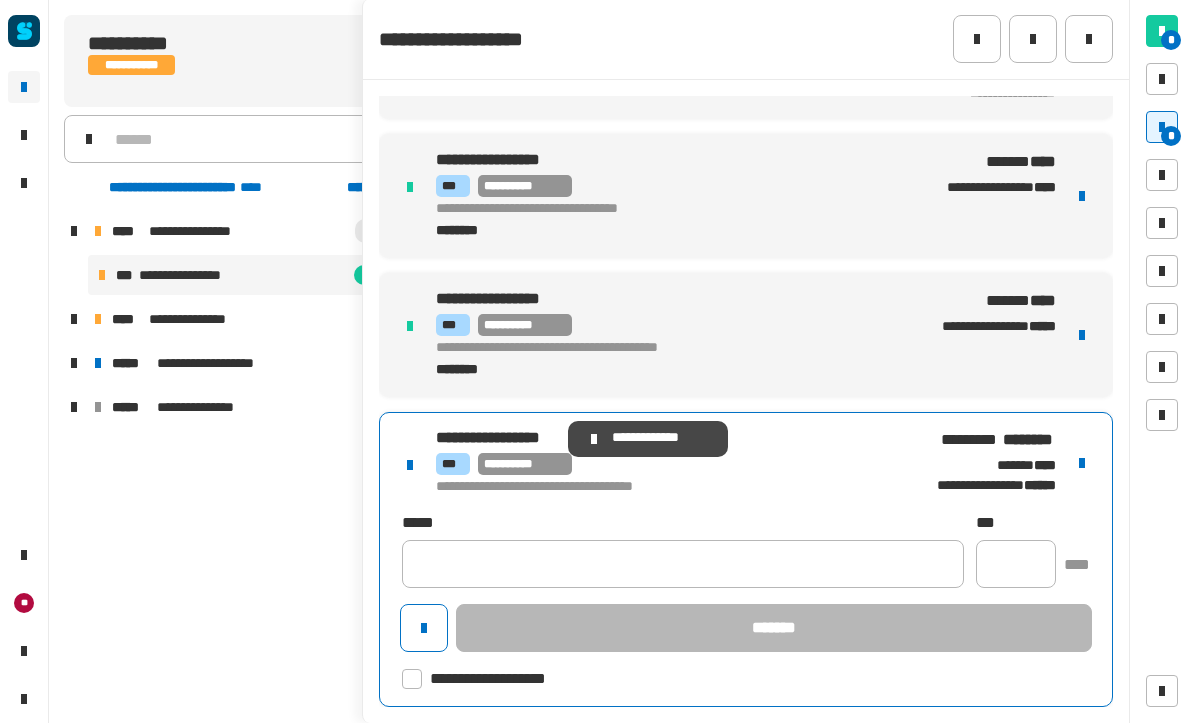 click at bounding box center (594, 440) 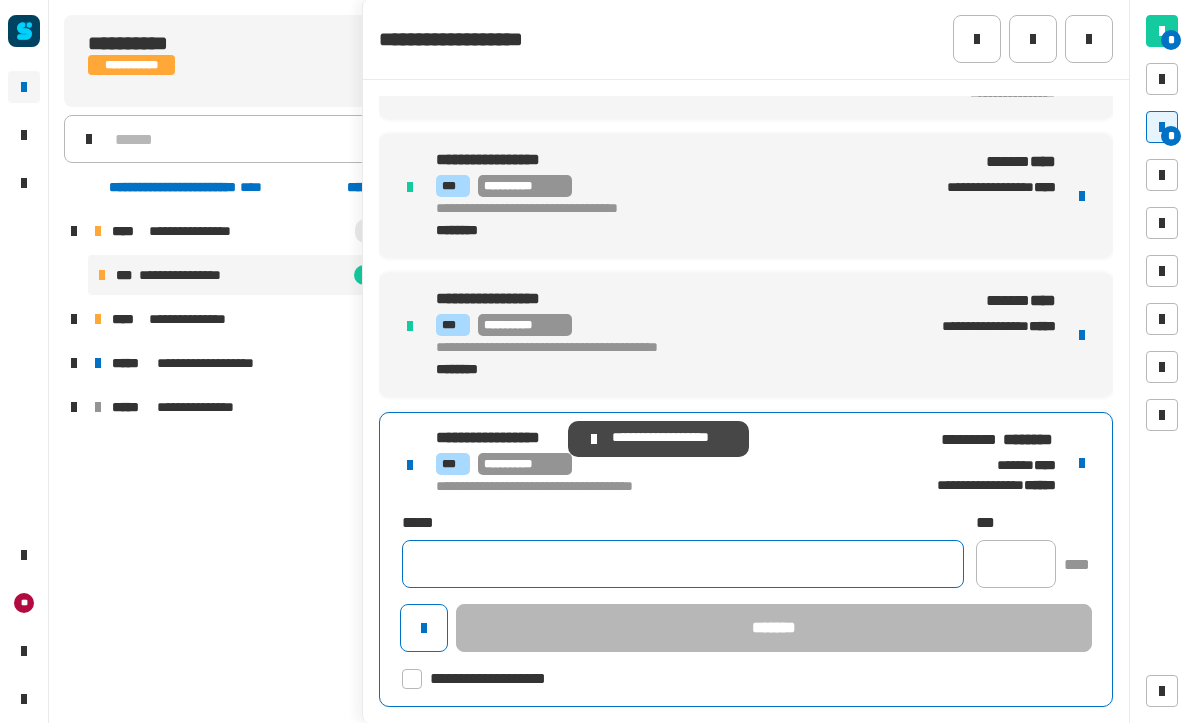 click 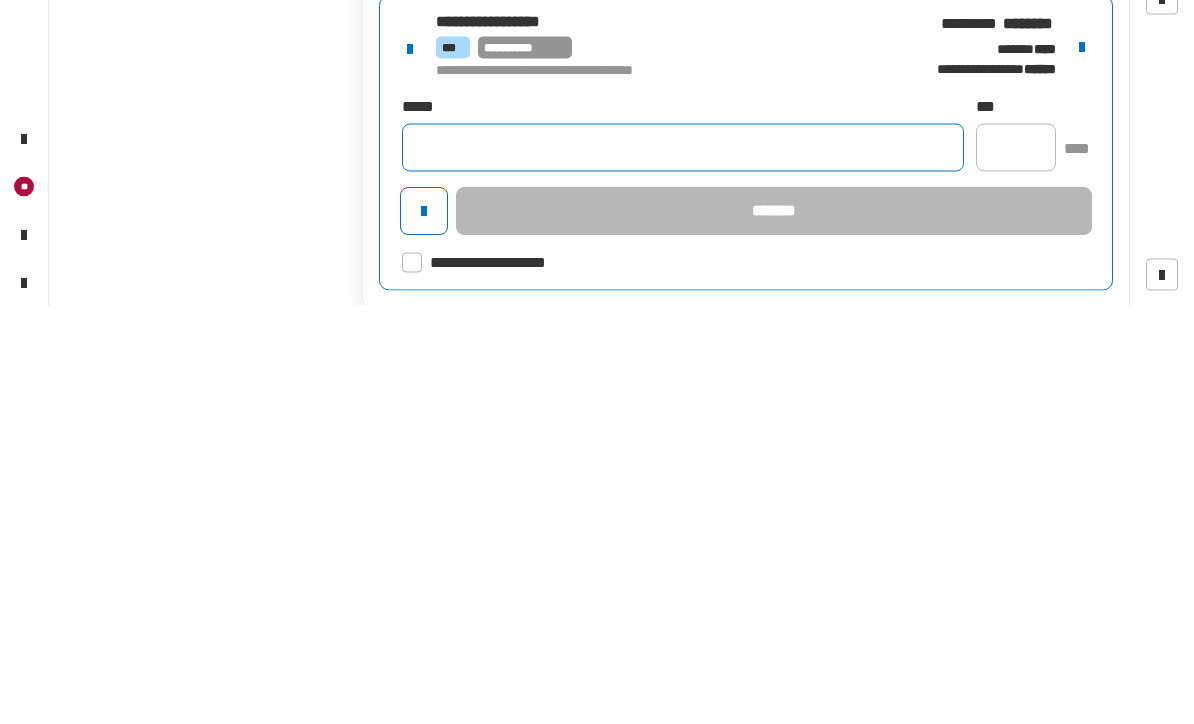 click 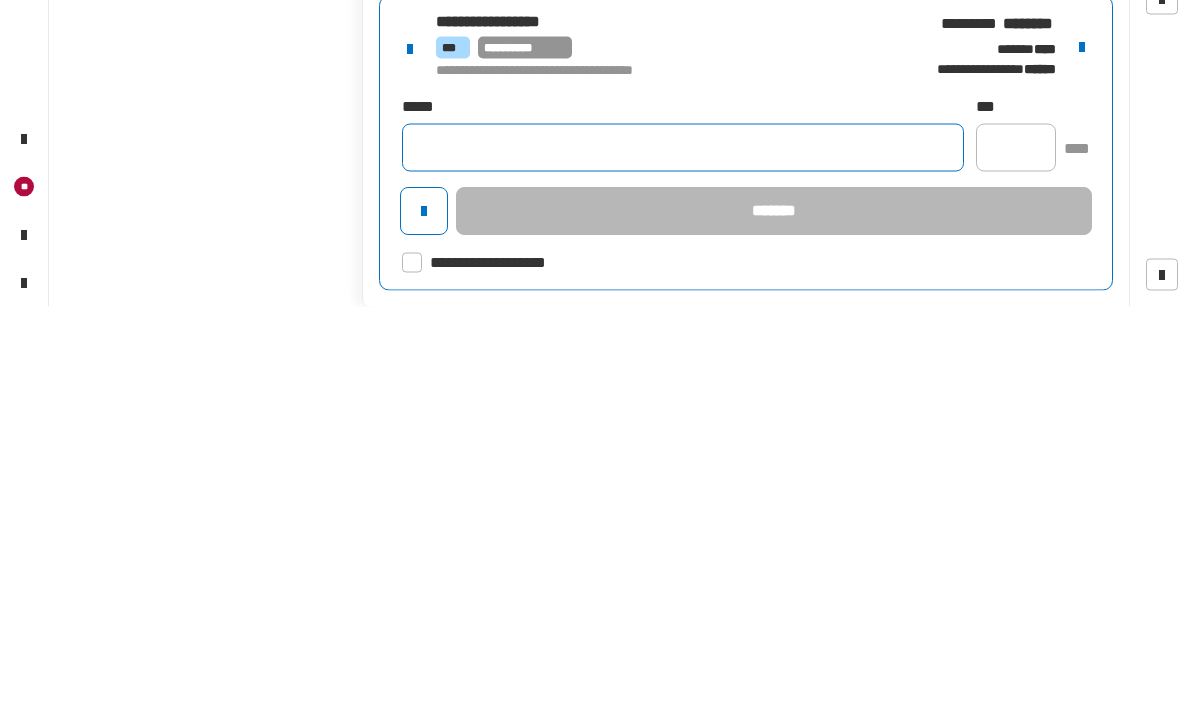 paste on "**********" 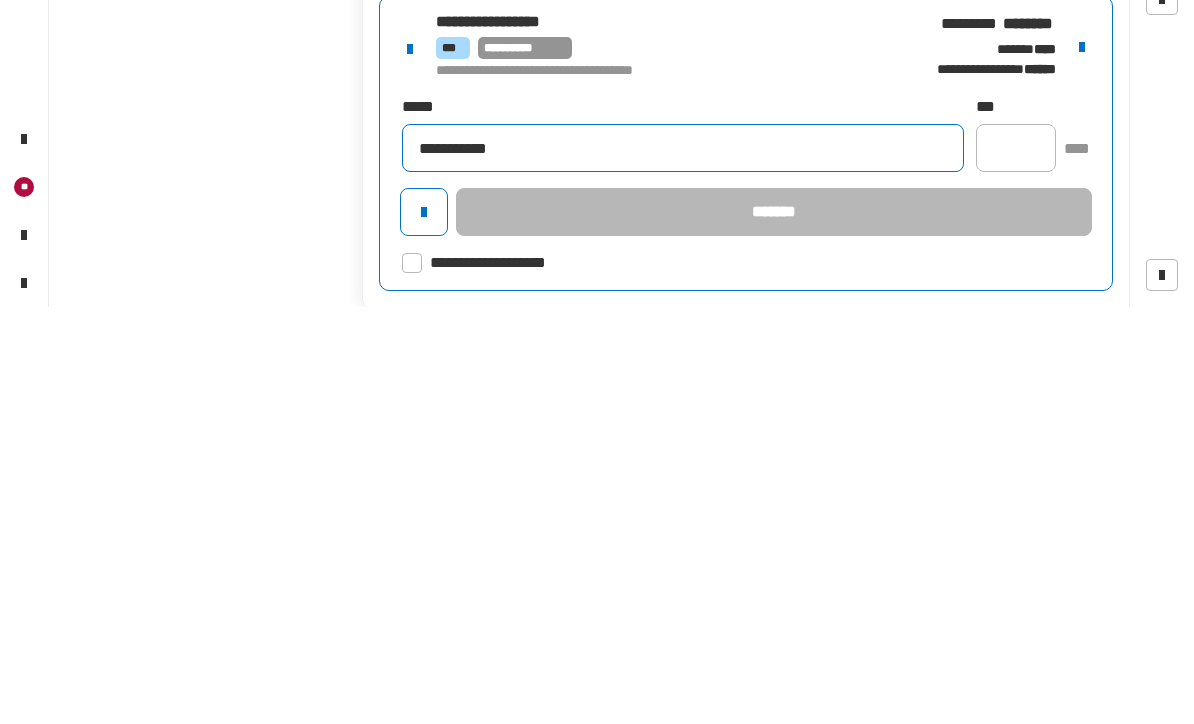 type on "**********" 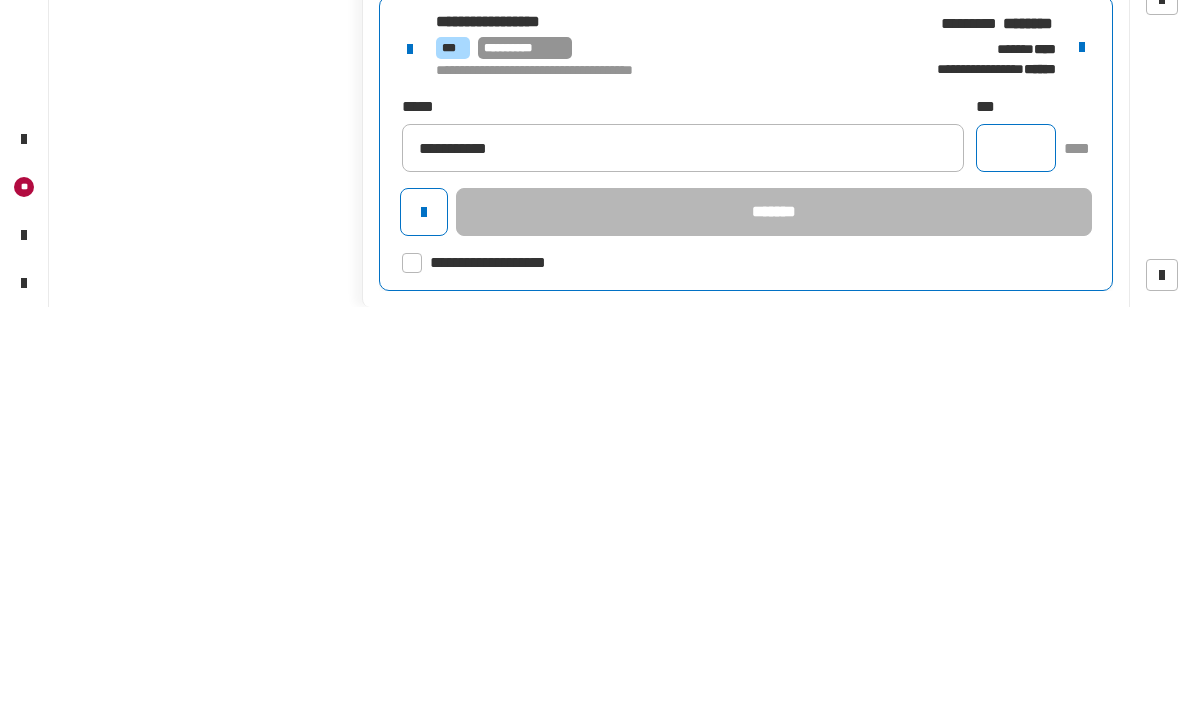 click 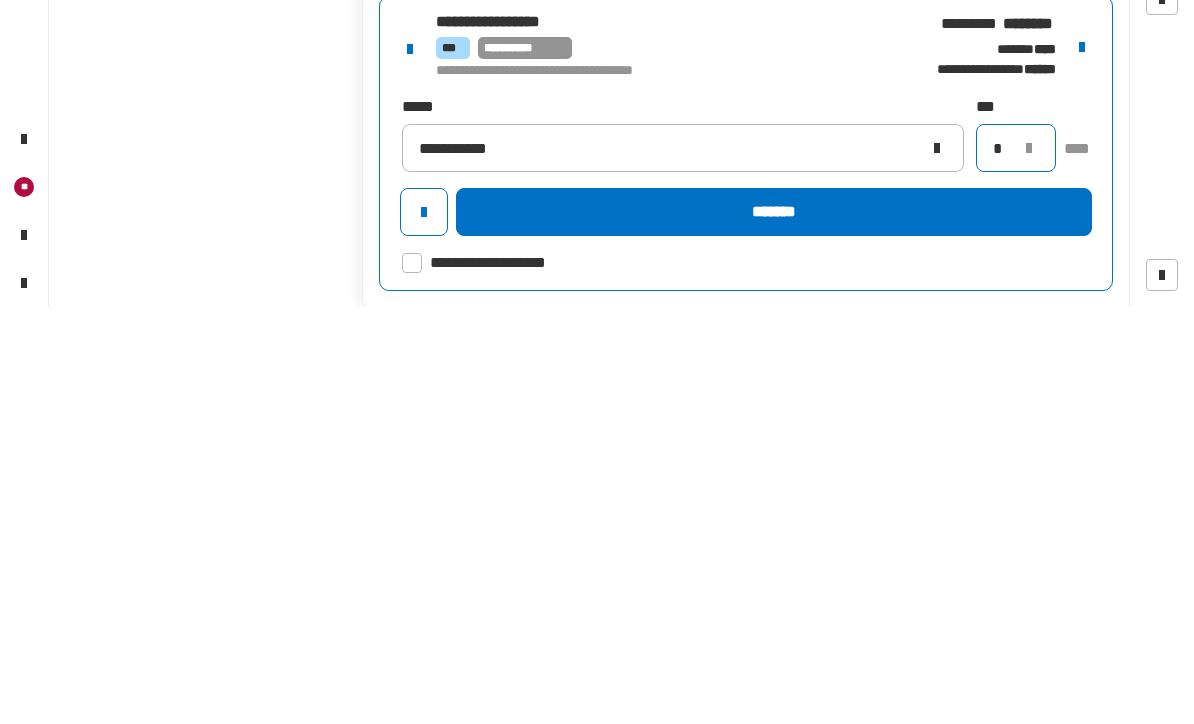 type on "*" 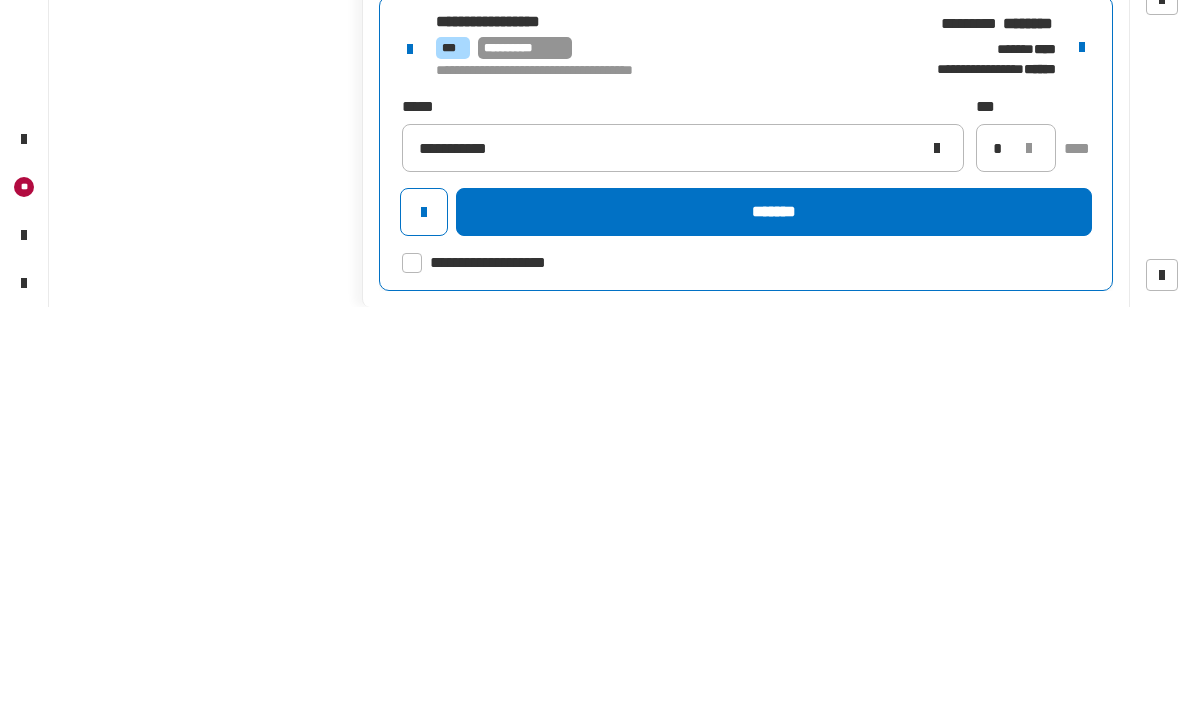 click on "*******" 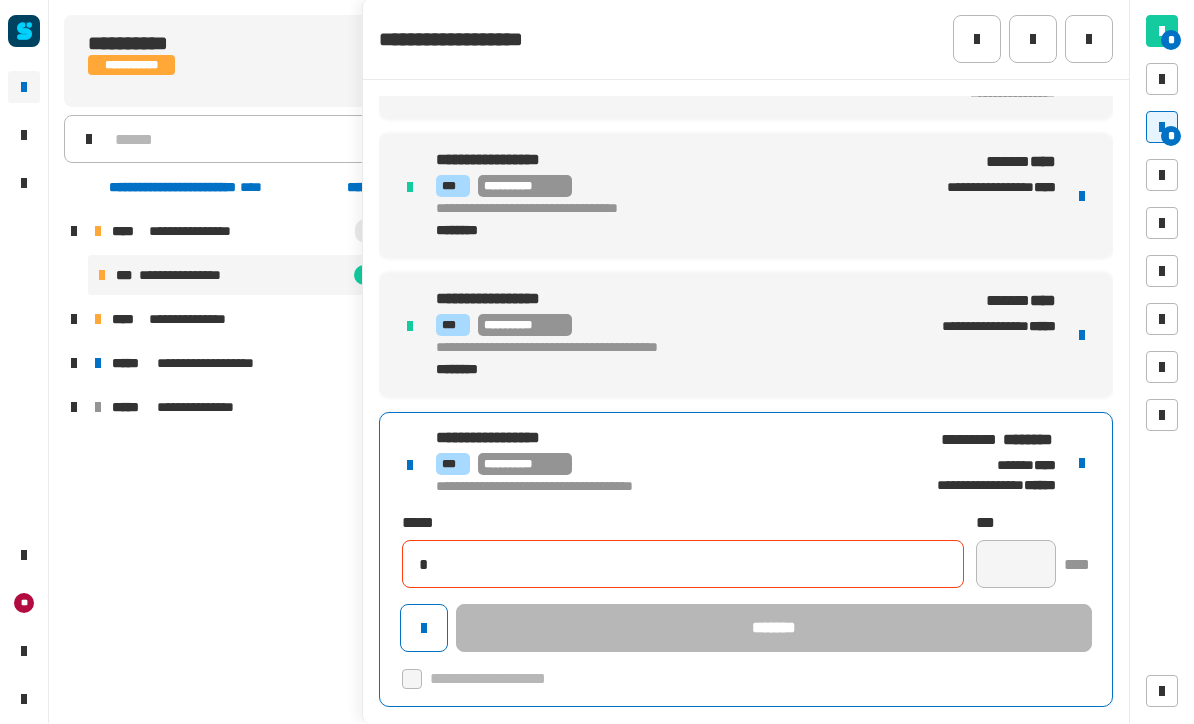 type 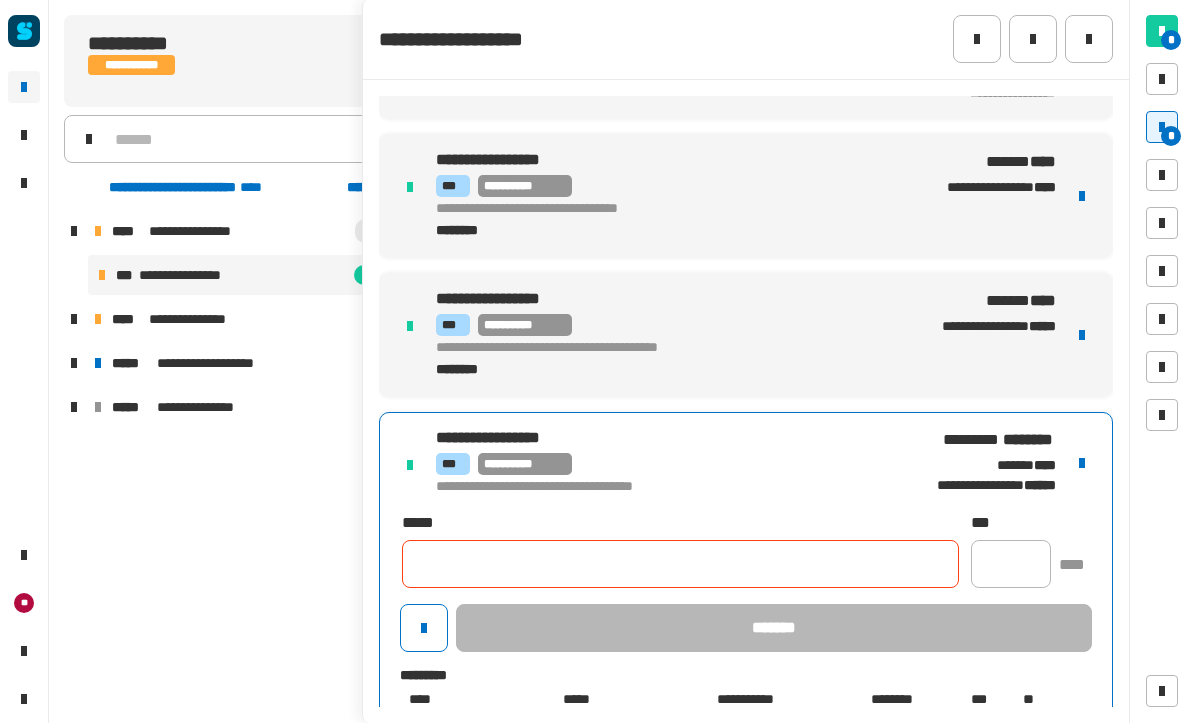 click on "**********" at bounding box center (746, 325) 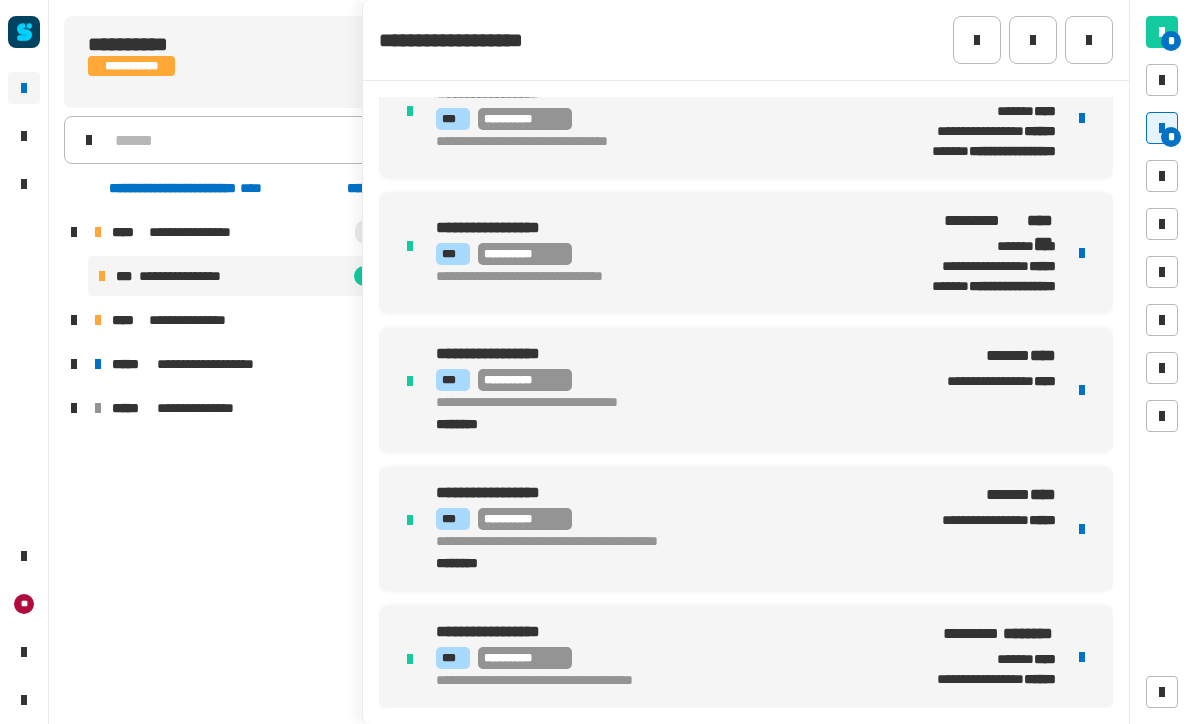 scroll, scrollTop: 39, scrollLeft: 0, axis: vertical 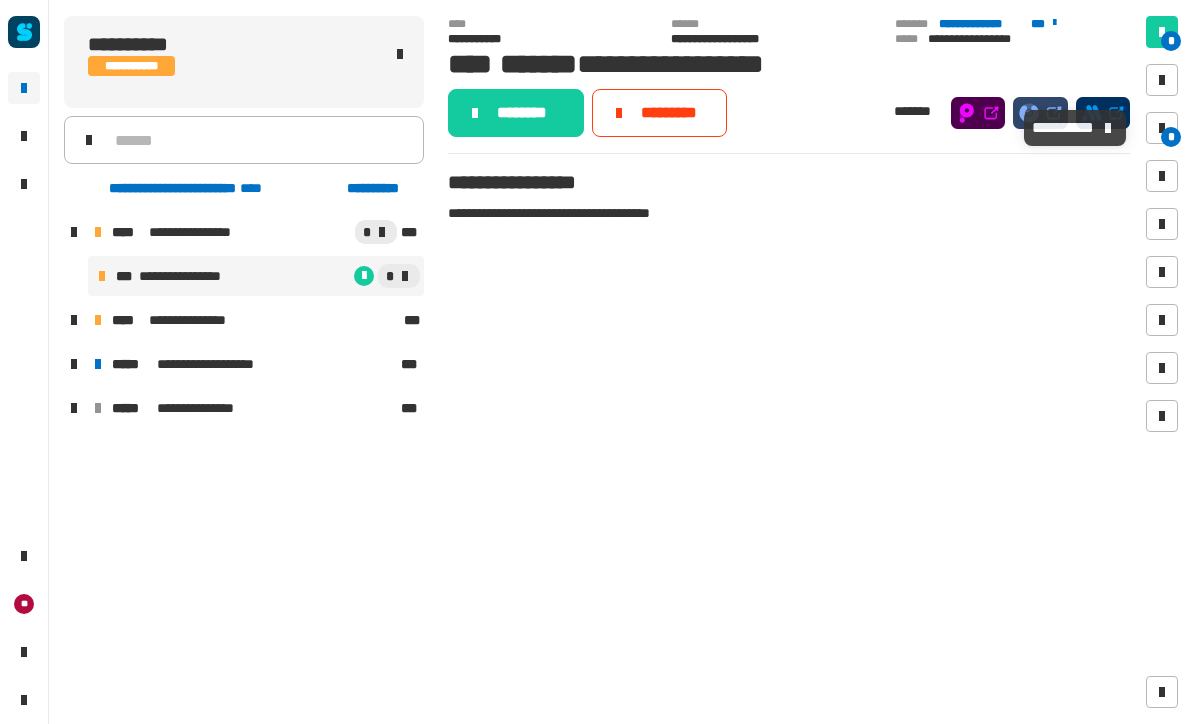 click on "********" 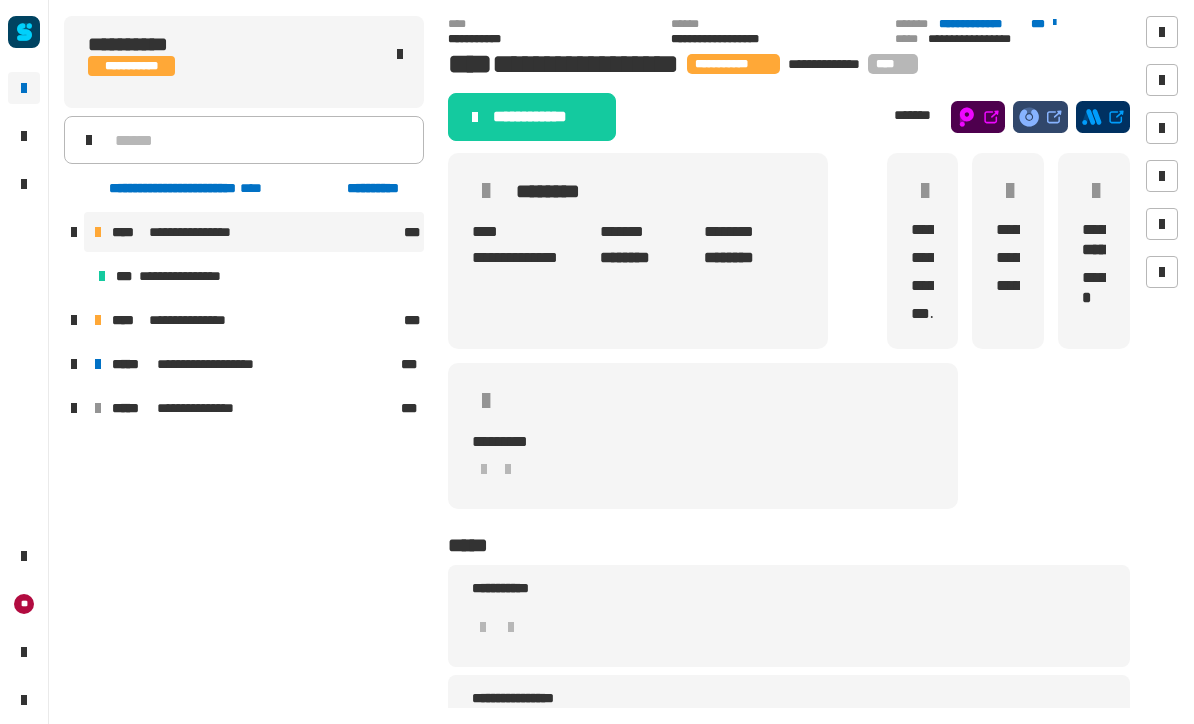 click on "**********" 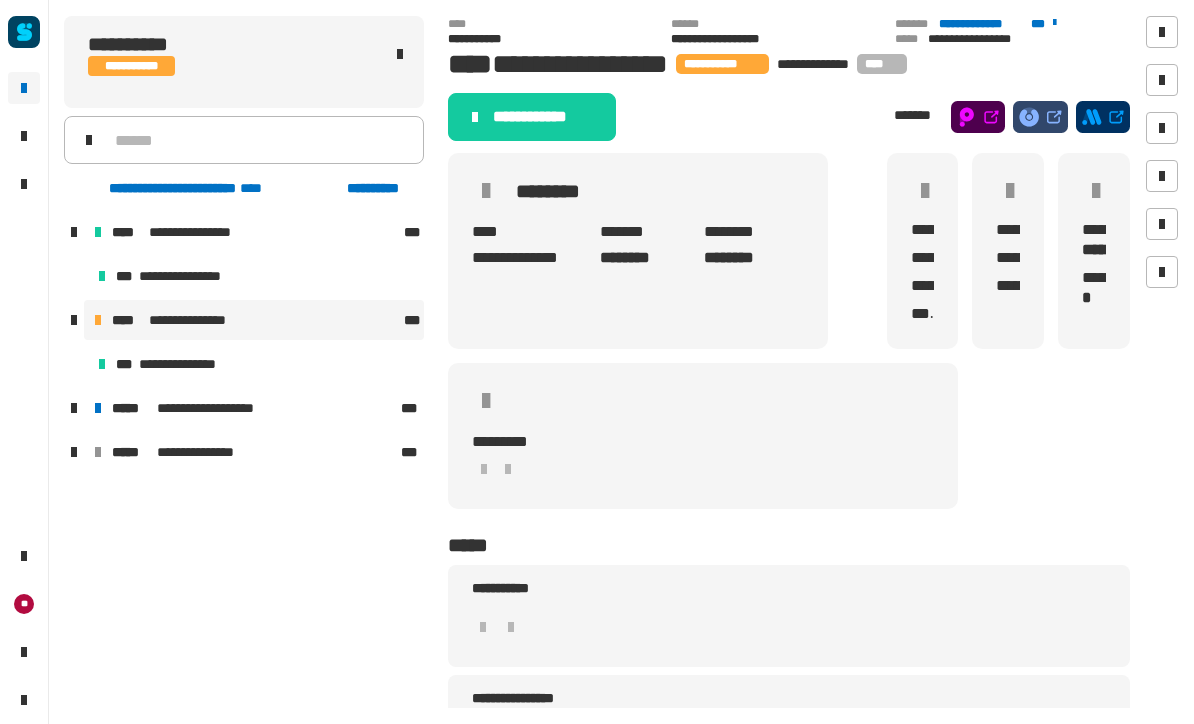 click on "**********" 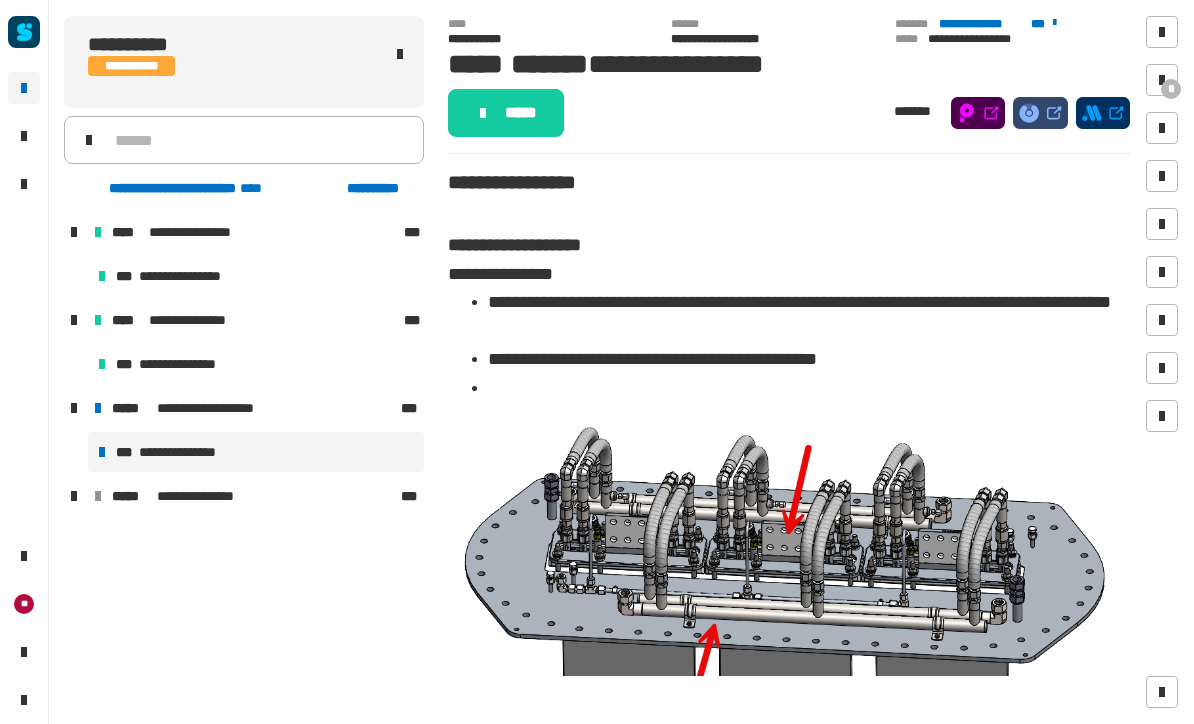 click on "*****" 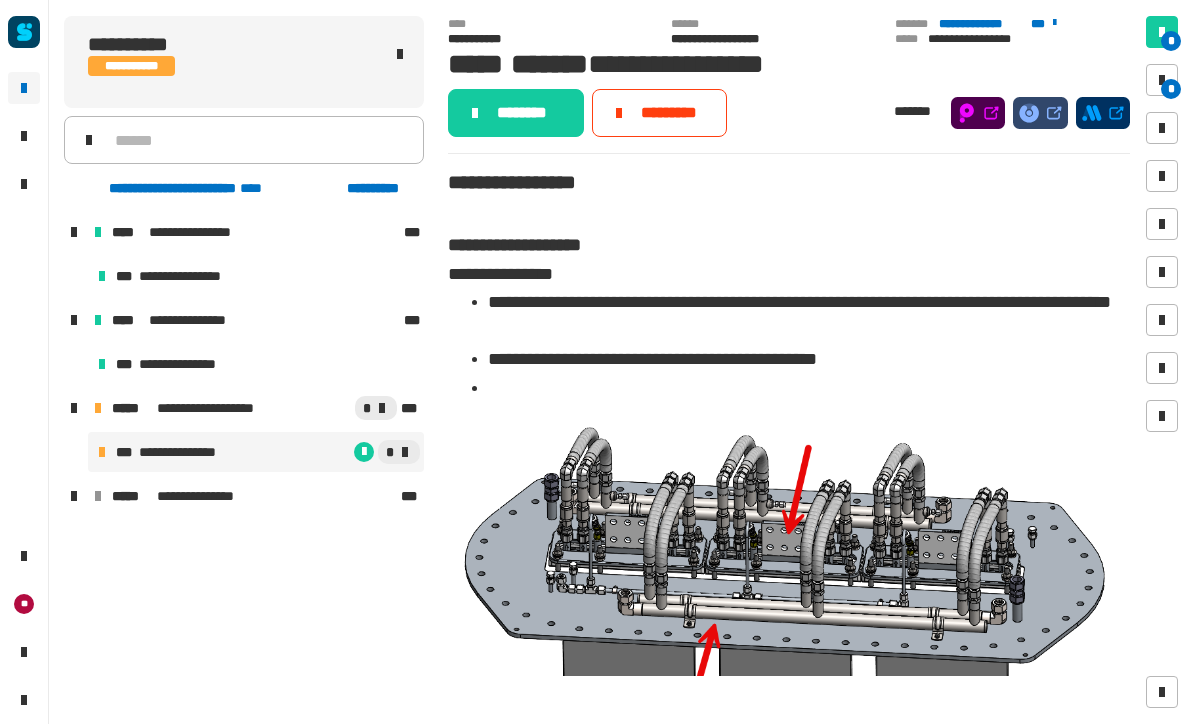 click on "*" at bounding box center (1162, 80) 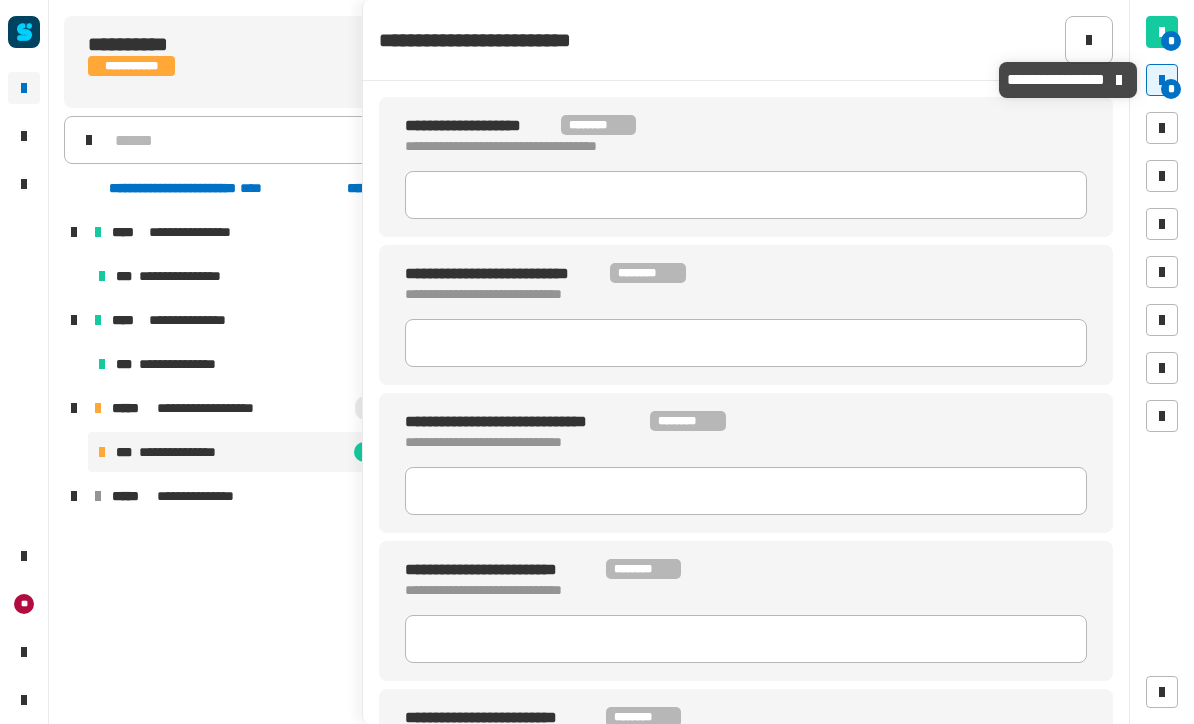 scroll, scrollTop: 0, scrollLeft: 0, axis: both 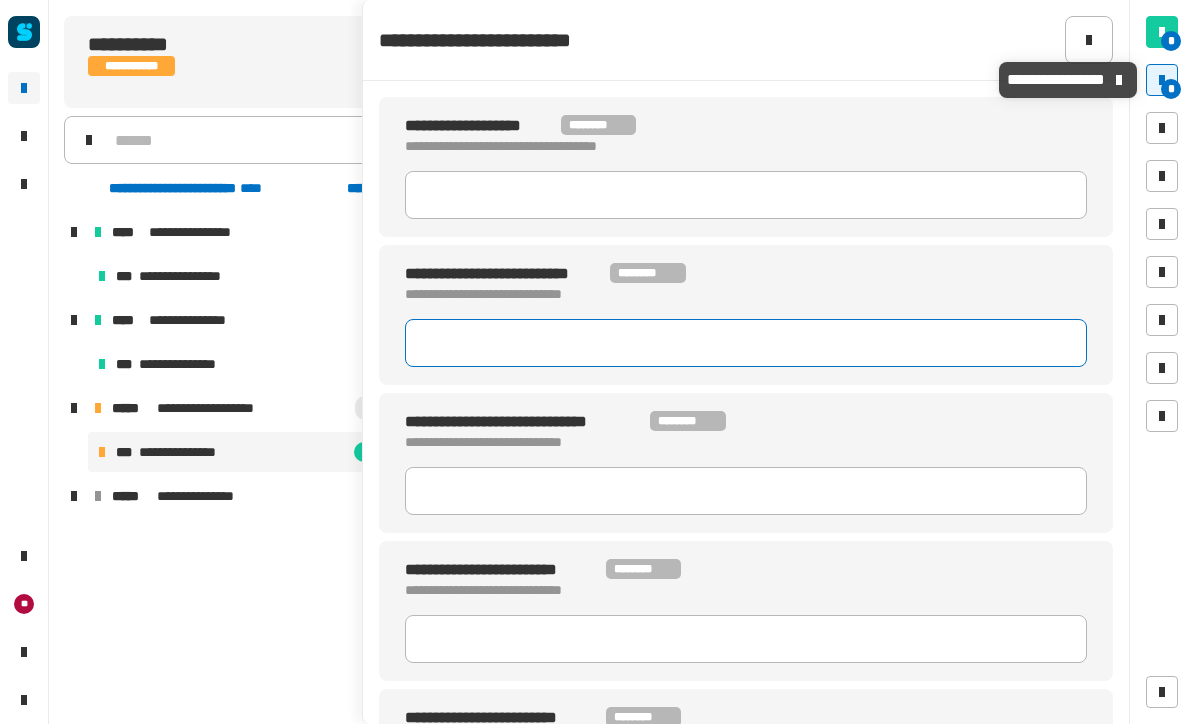 click 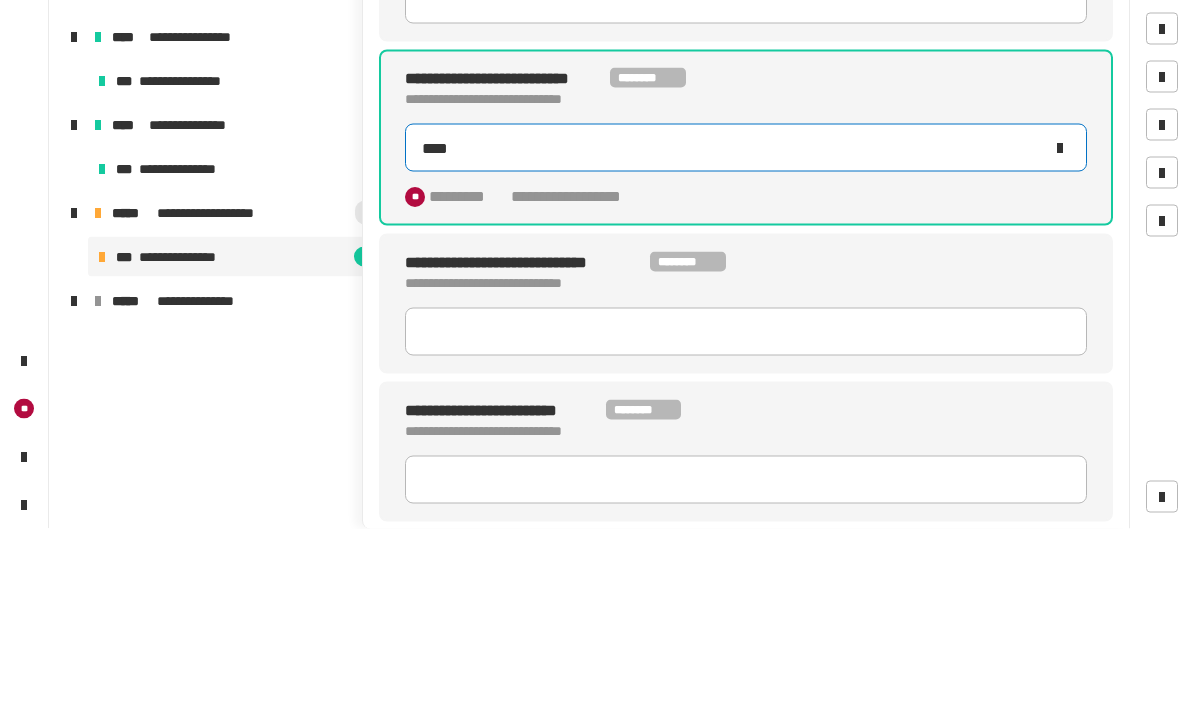 type on "*****" 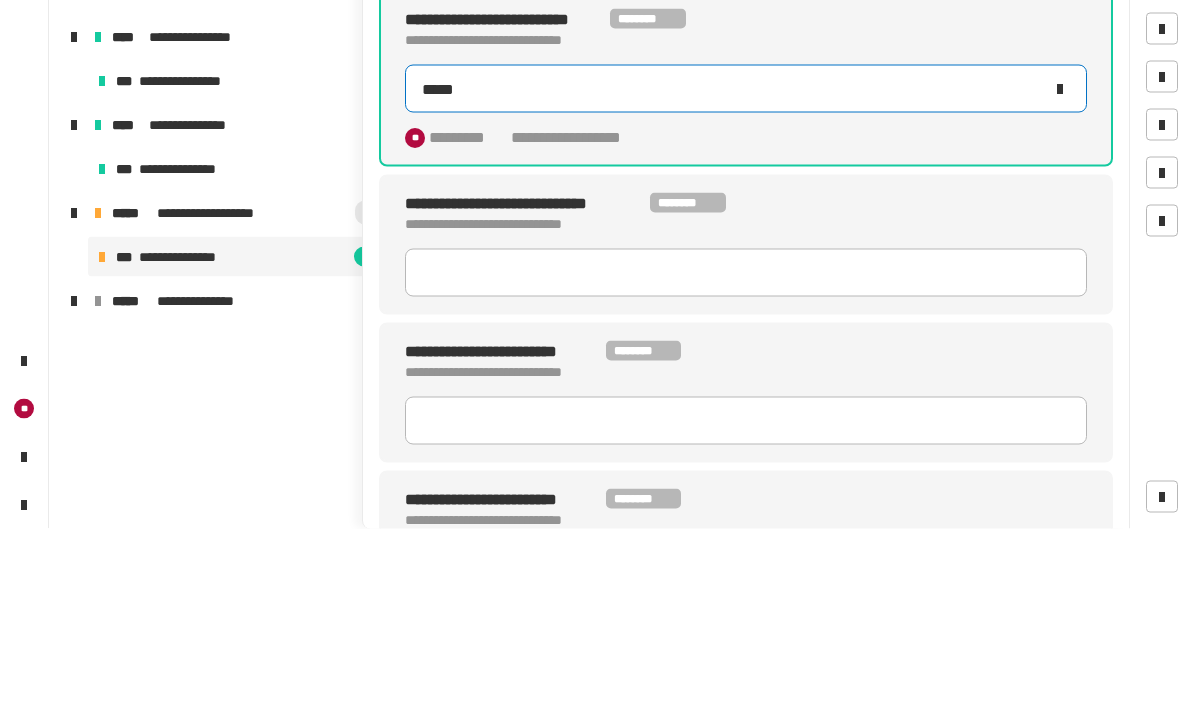 scroll, scrollTop: 61, scrollLeft: 0, axis: vertical 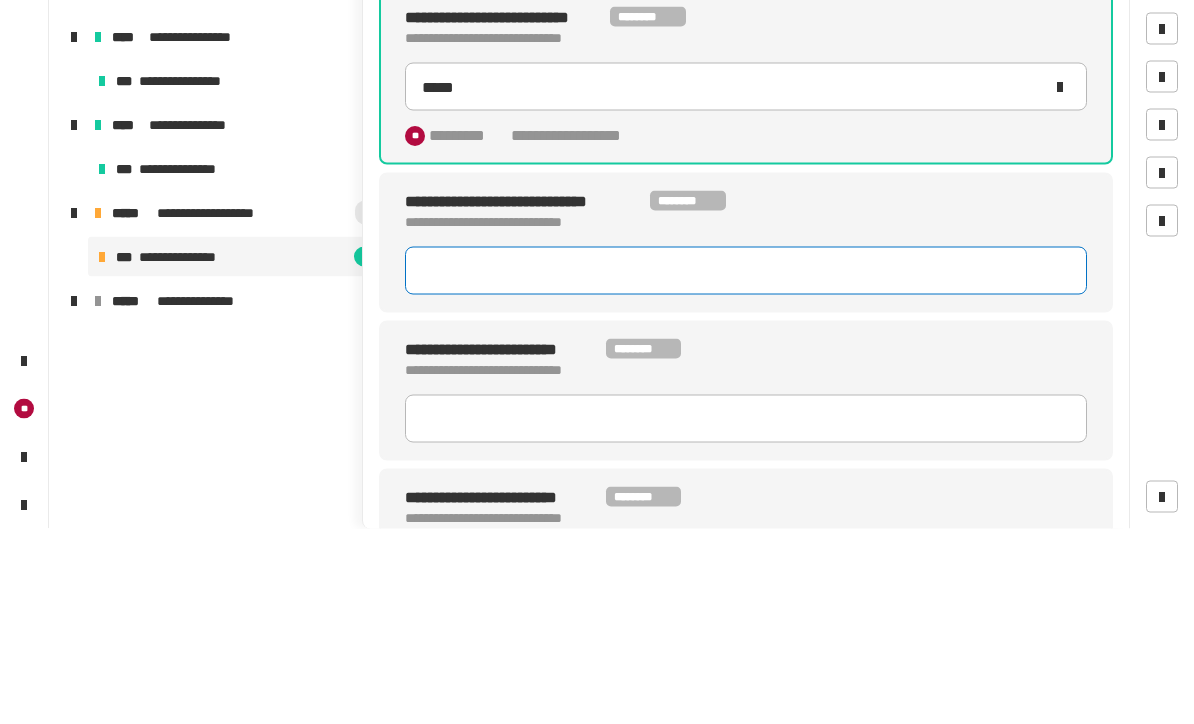 click 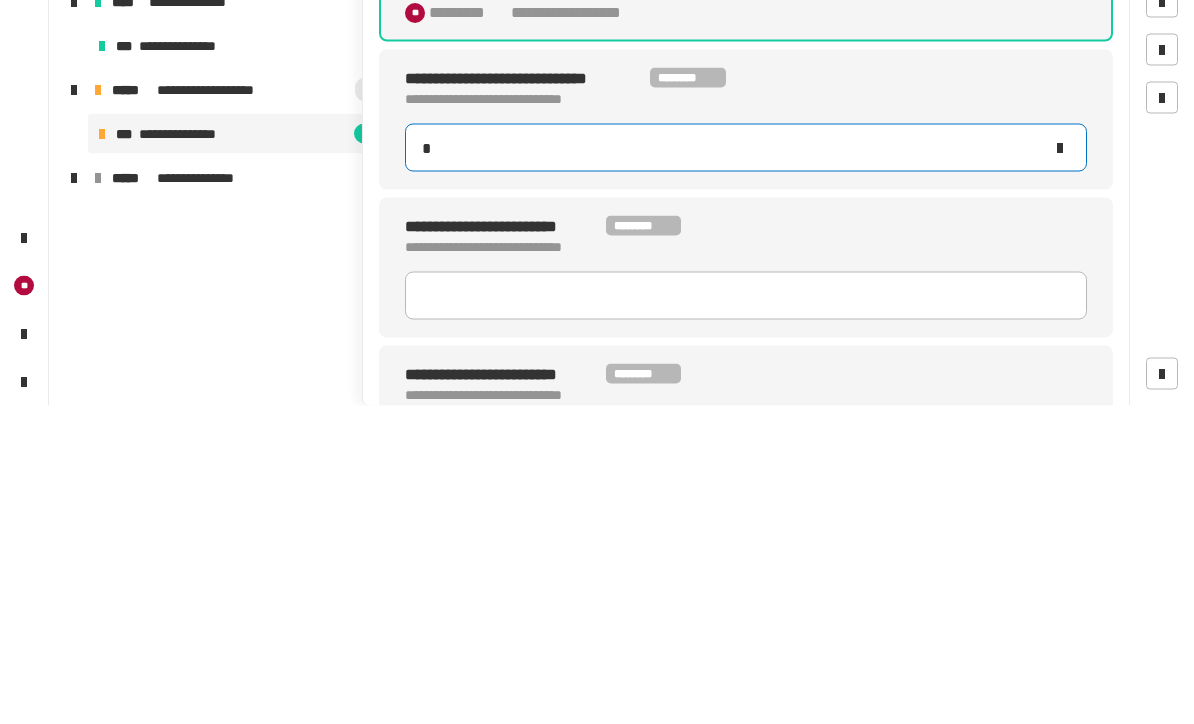 type on "**" 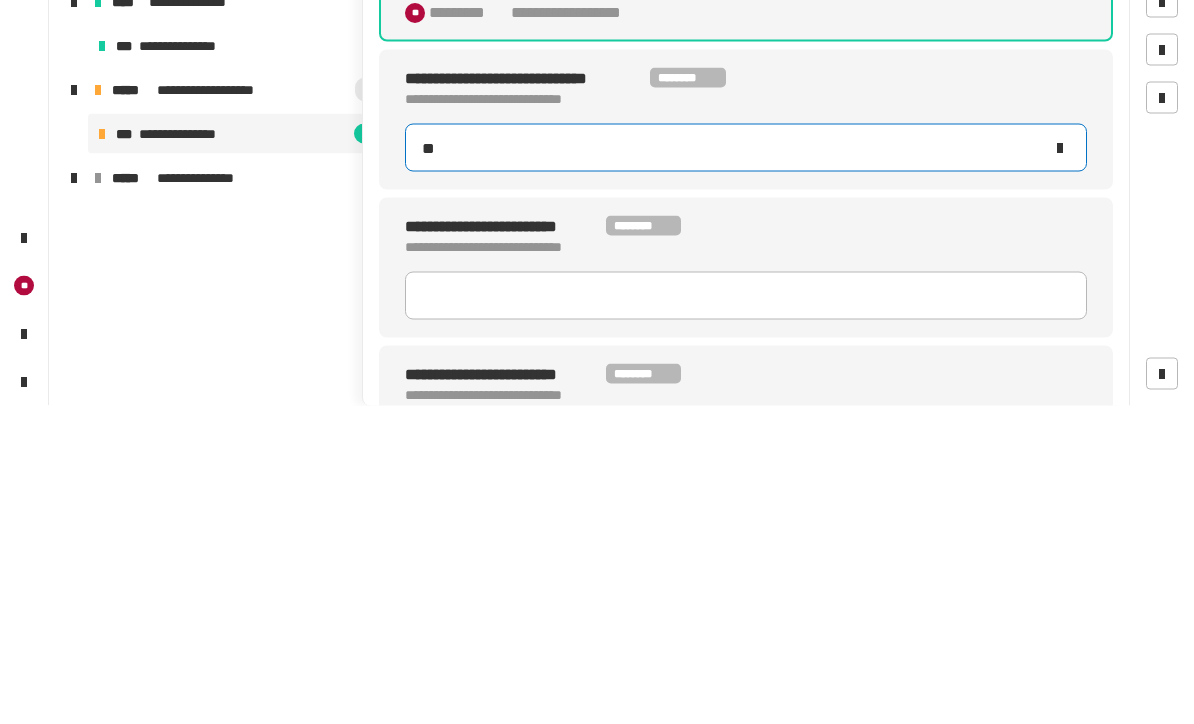 type on "*****" 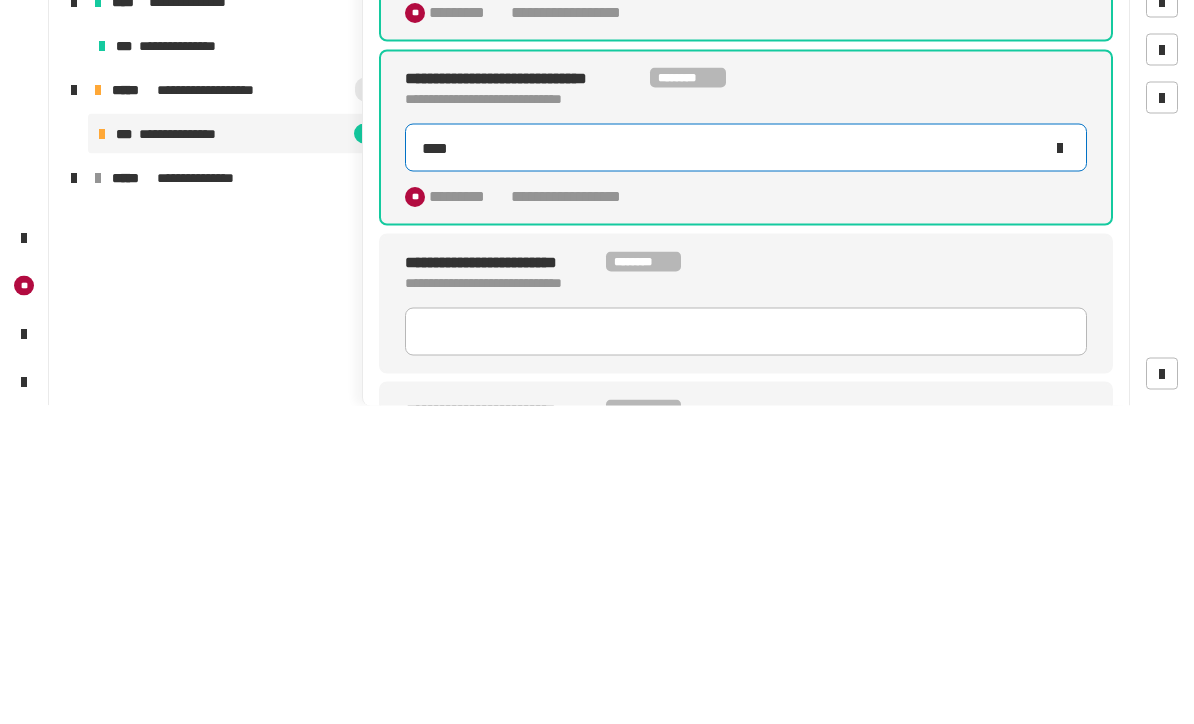 type on "****" 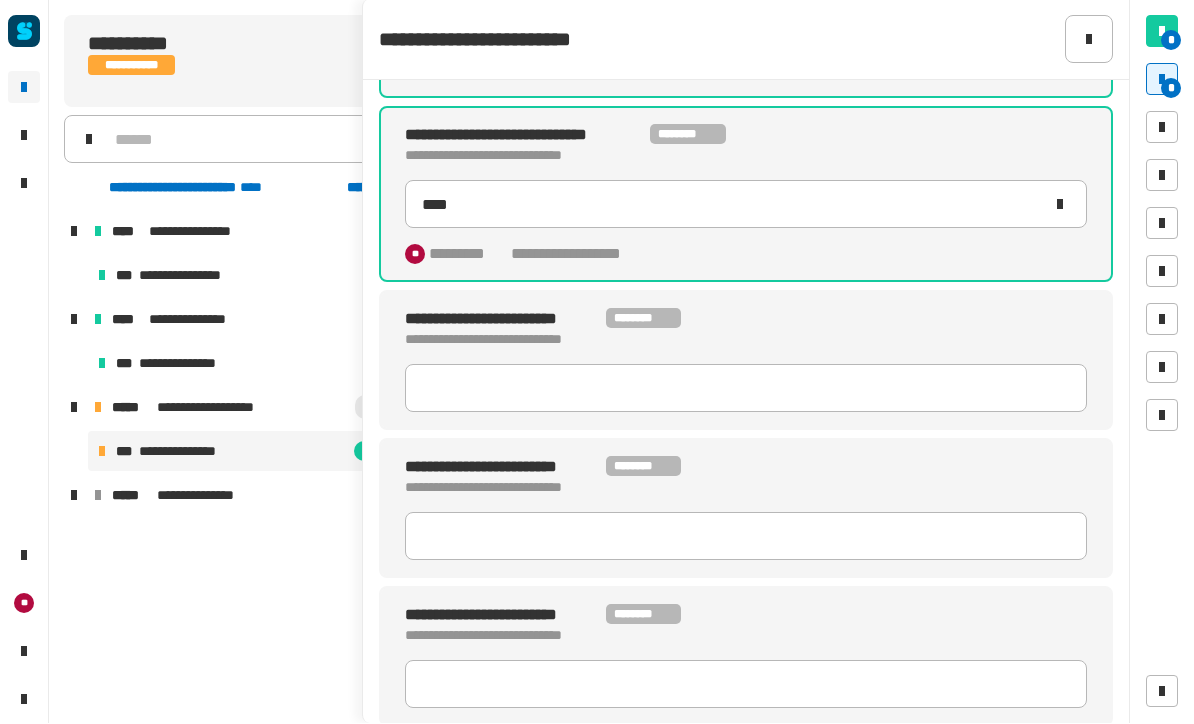 scroll, scrollTop: 323, scrollLeft: 0, axis: vertical 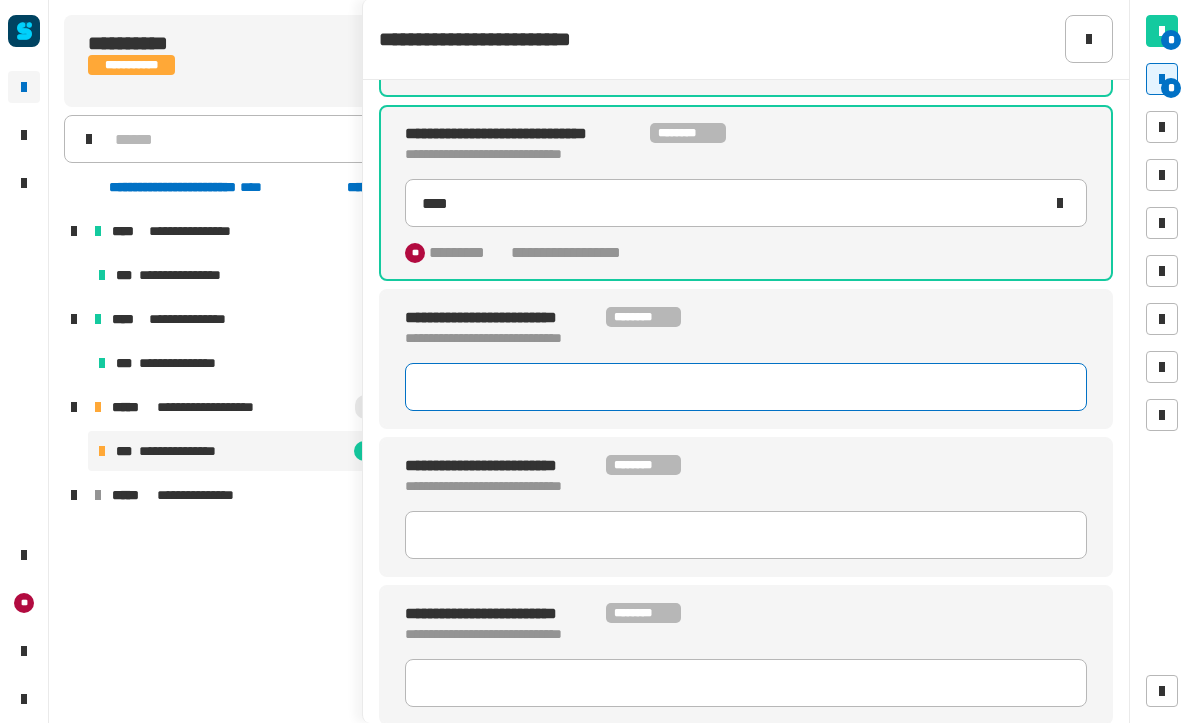 click 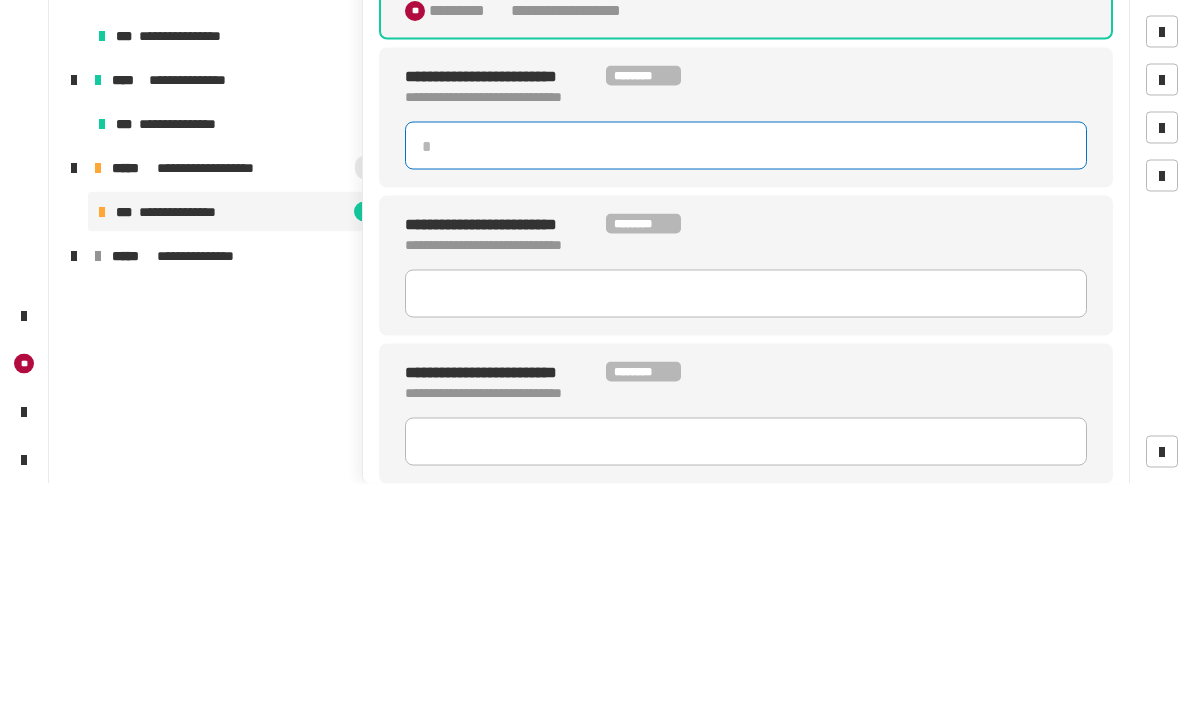 scroll, scrollTop: 325, scrollLeft: 0, axis: vertical 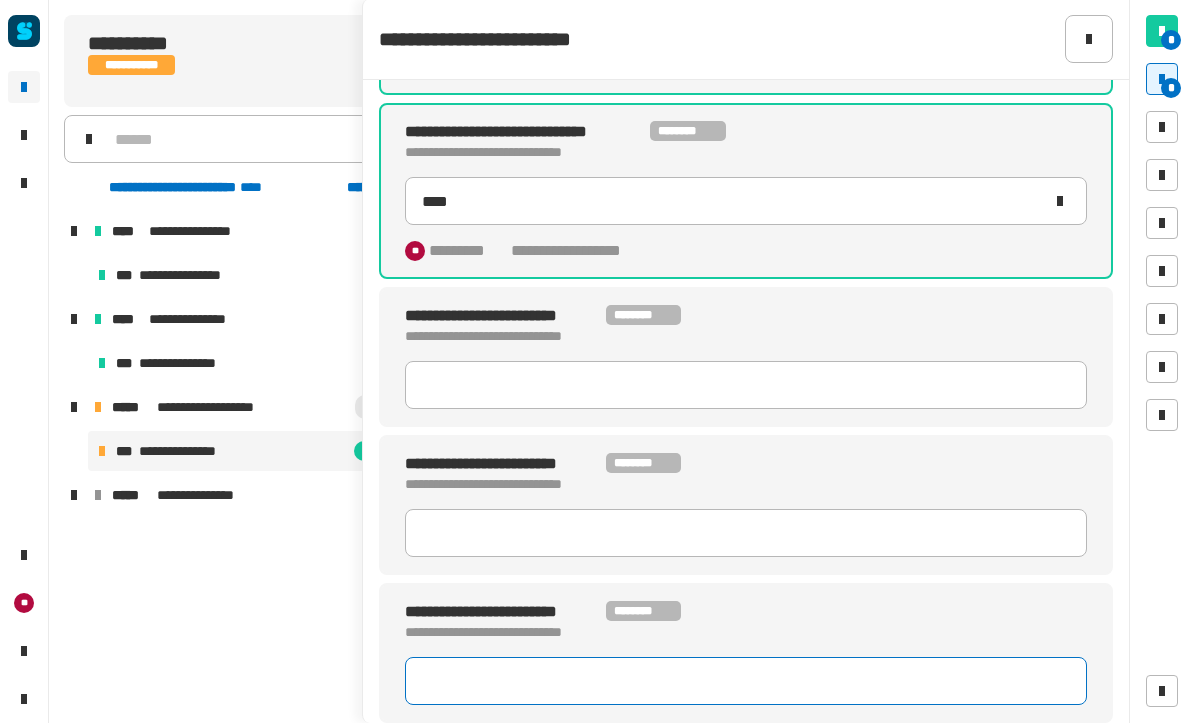 click 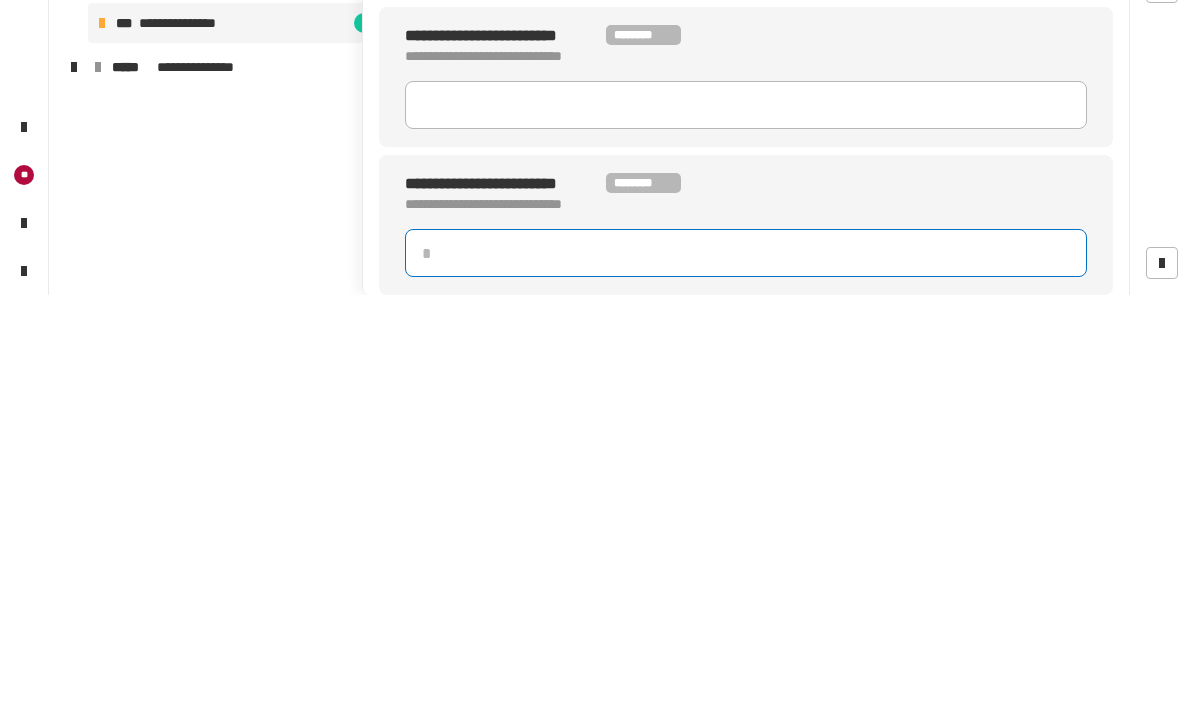 type on "*" 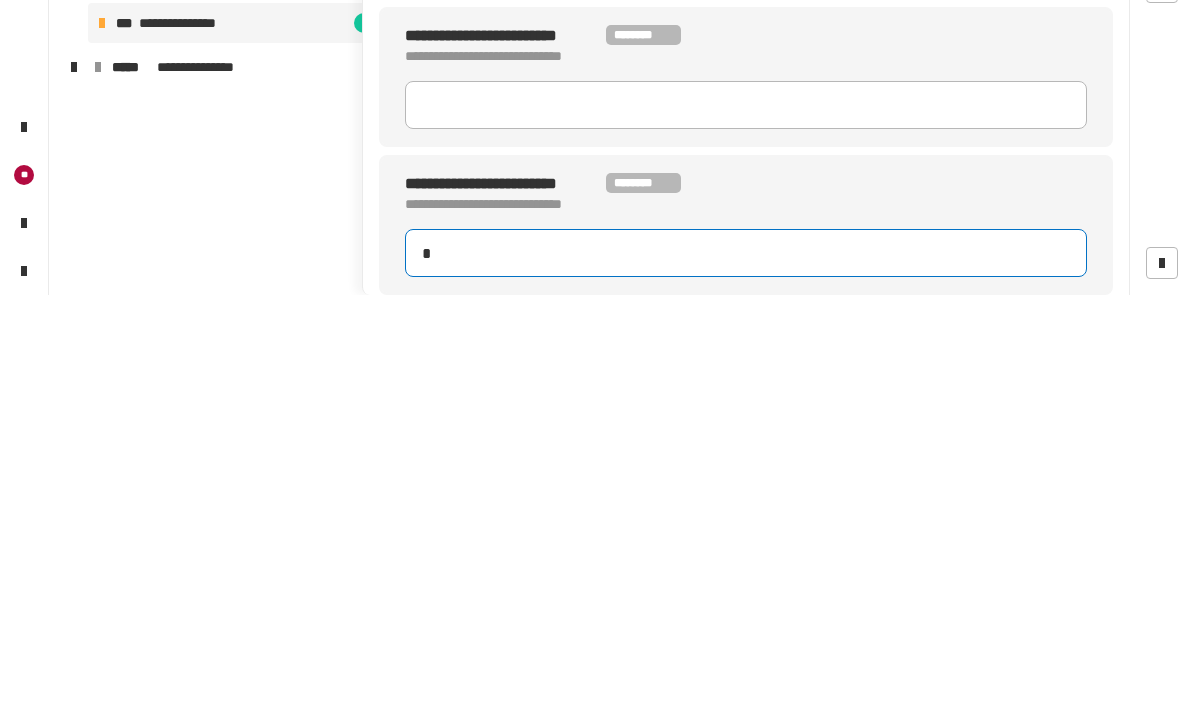 scroll, scrollTop: 1, scrollLeft: 0, axis: vertical 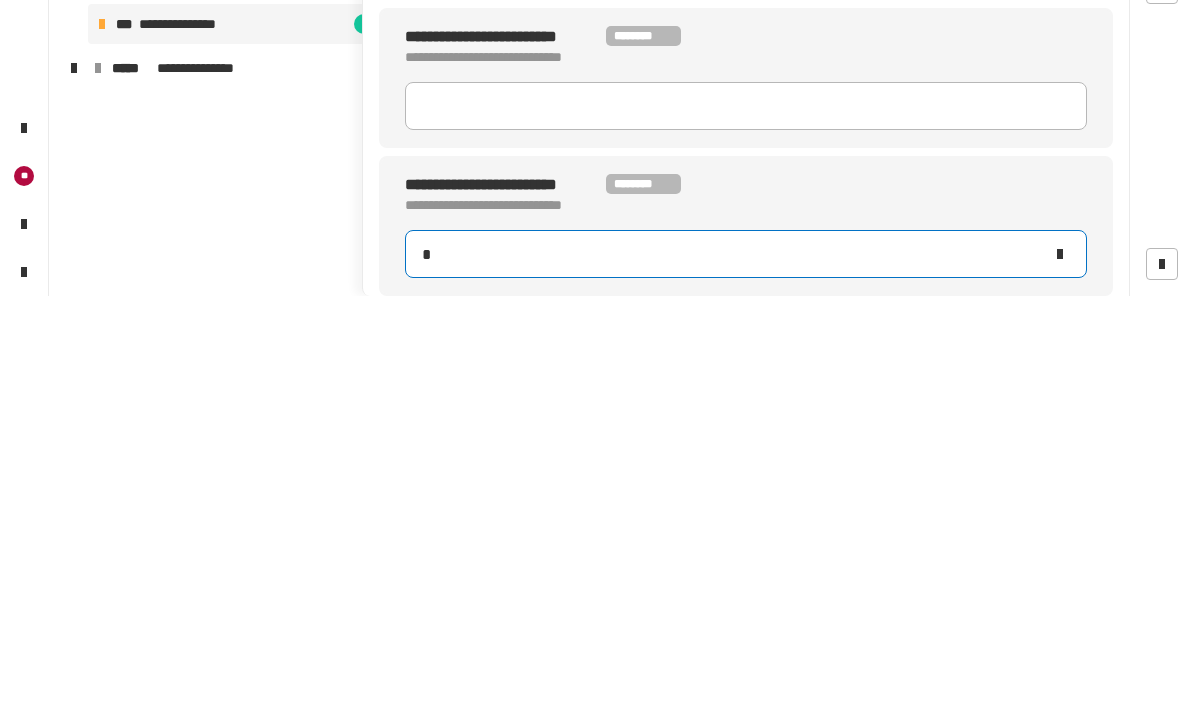 type on "****" 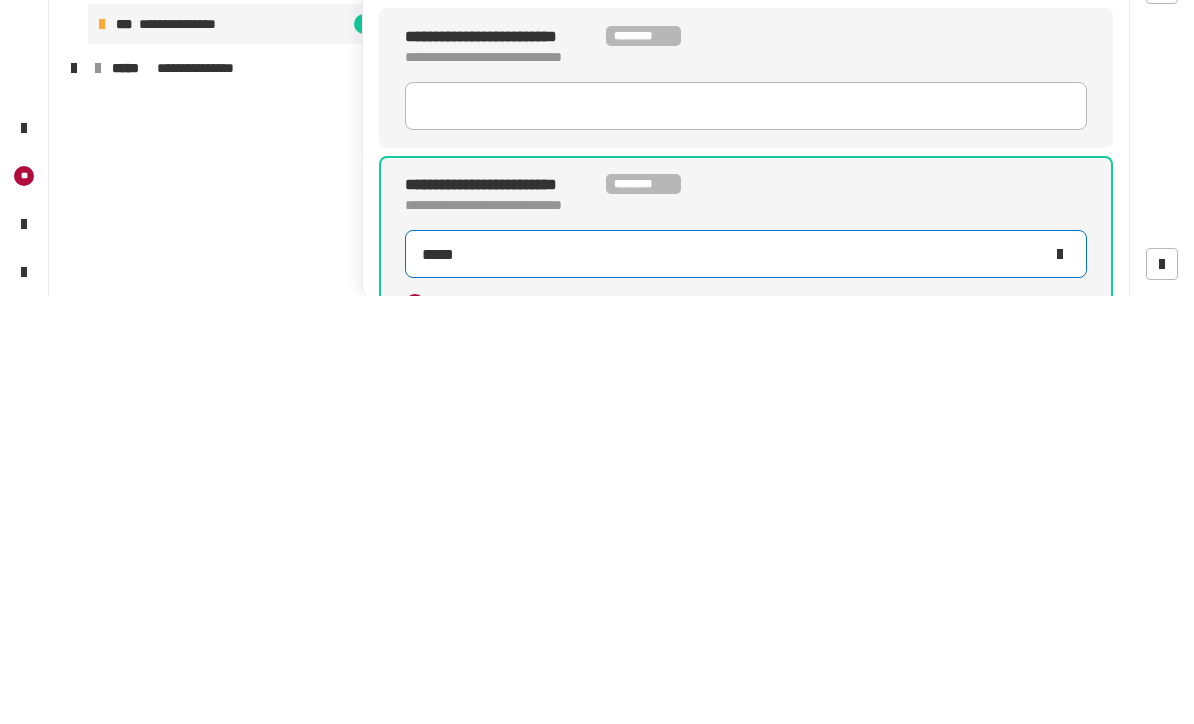 type on "******" 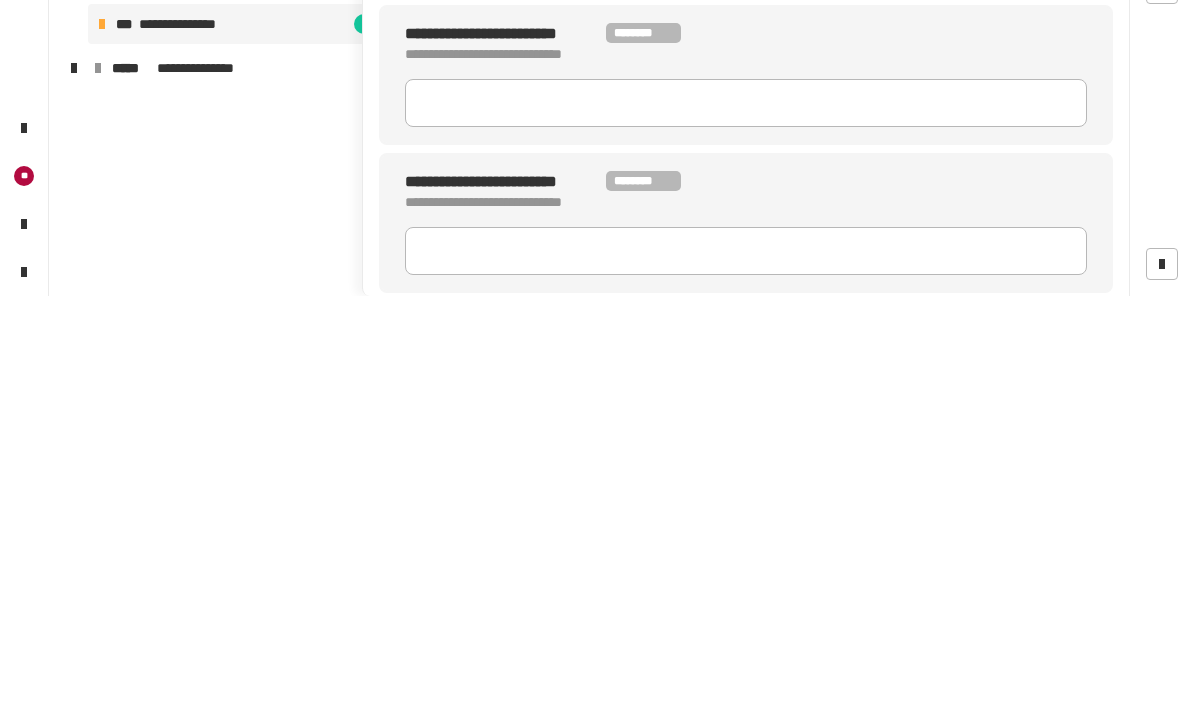 scroll, scrollTop: 182, scrollLeft: 0, axis: vertical 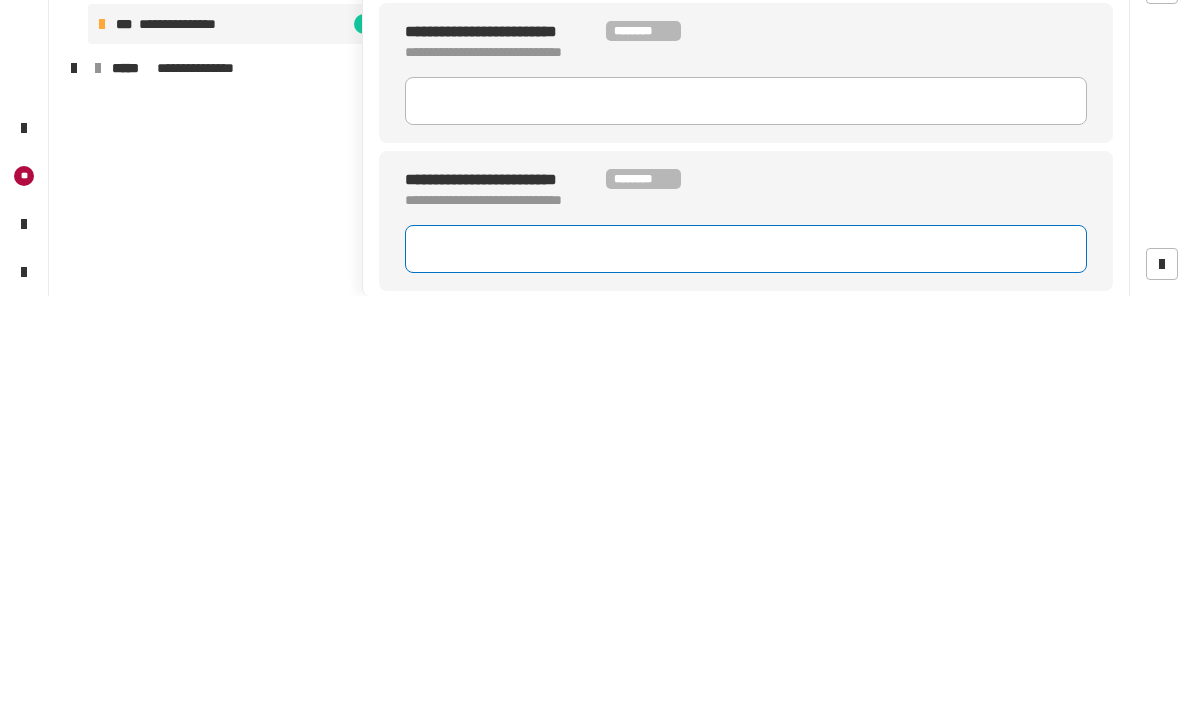 click 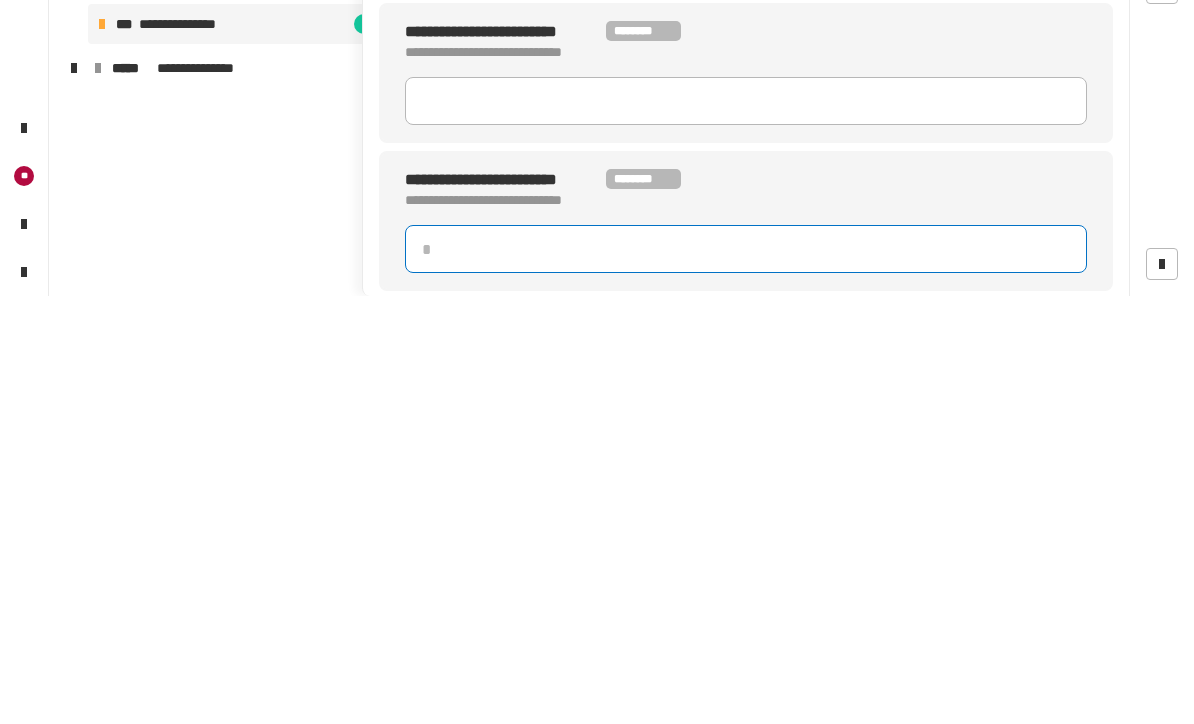 type on "*" 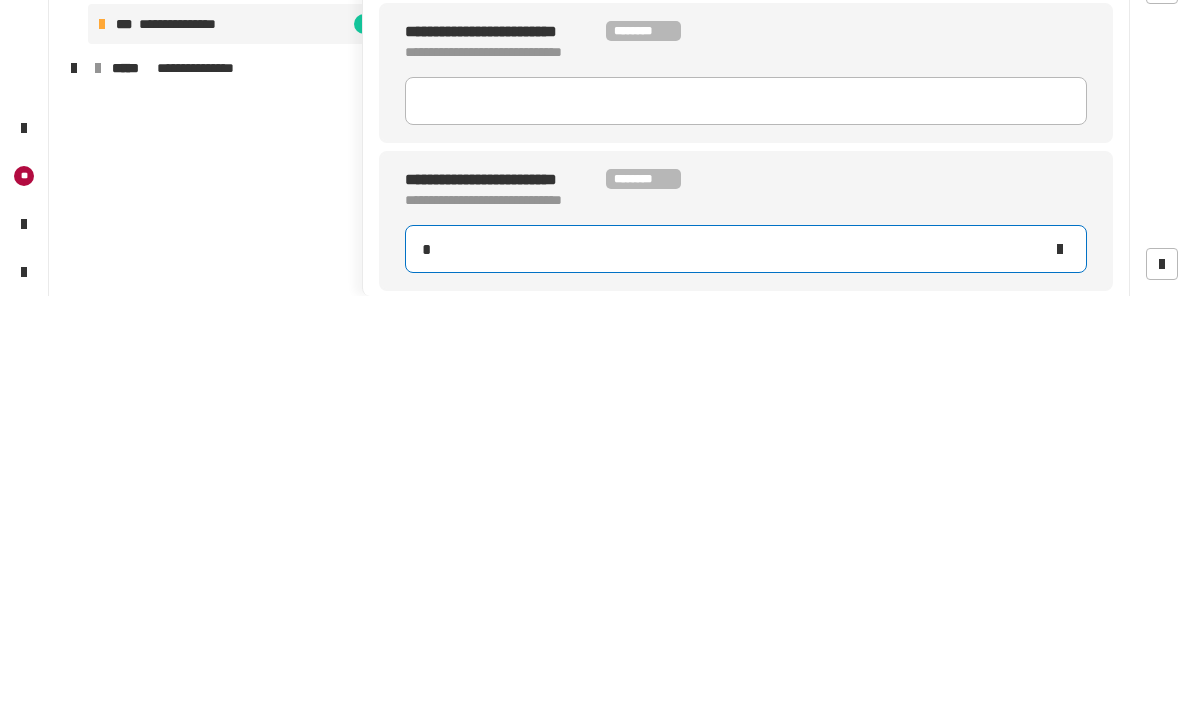 type on "******" 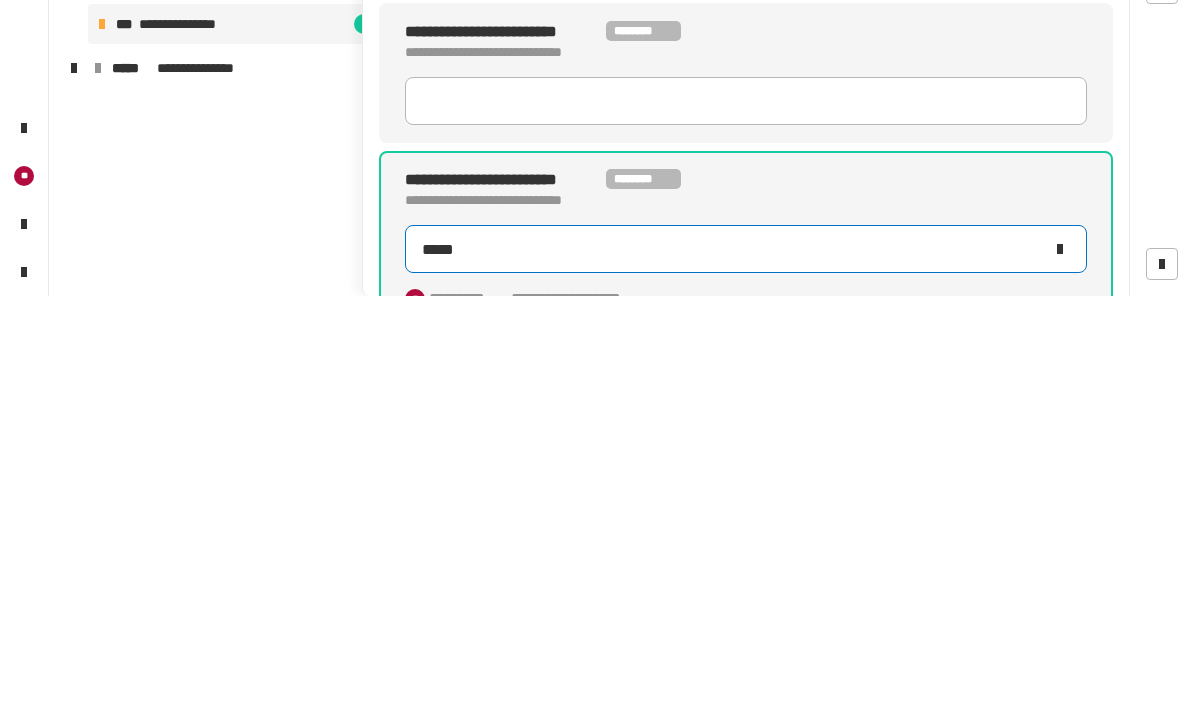 type on "******" 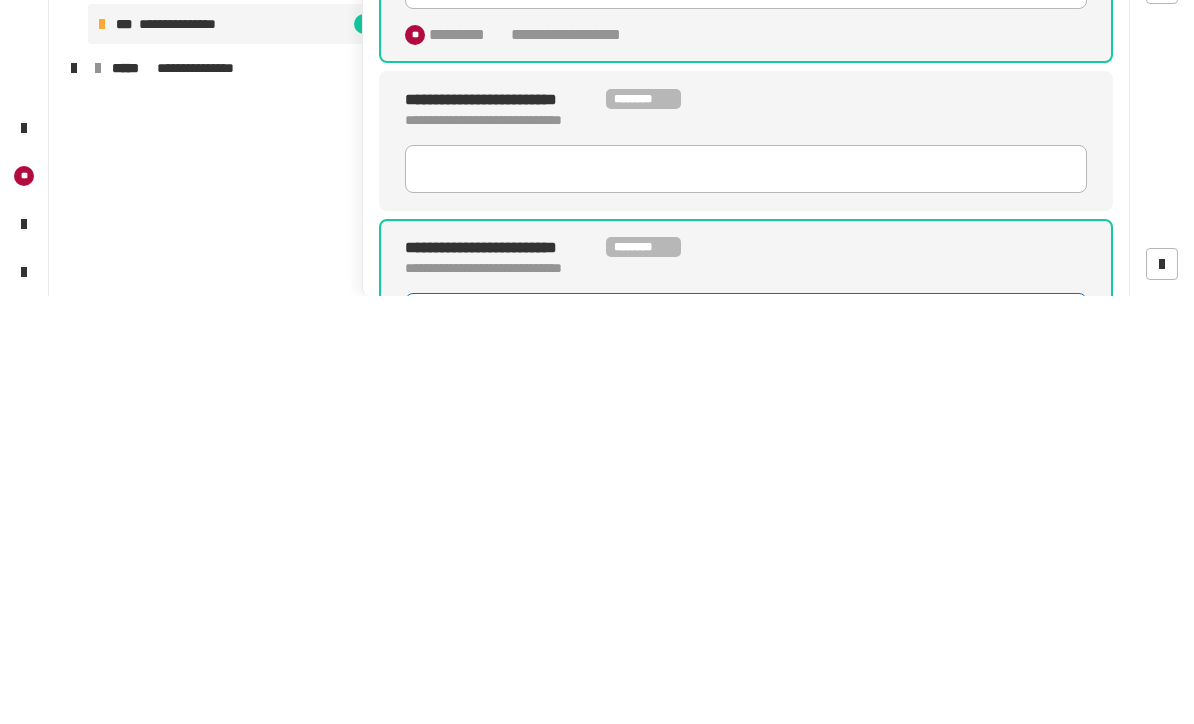 scroll, scrollTop: 96, scrollLeft: 0, axis: vertical 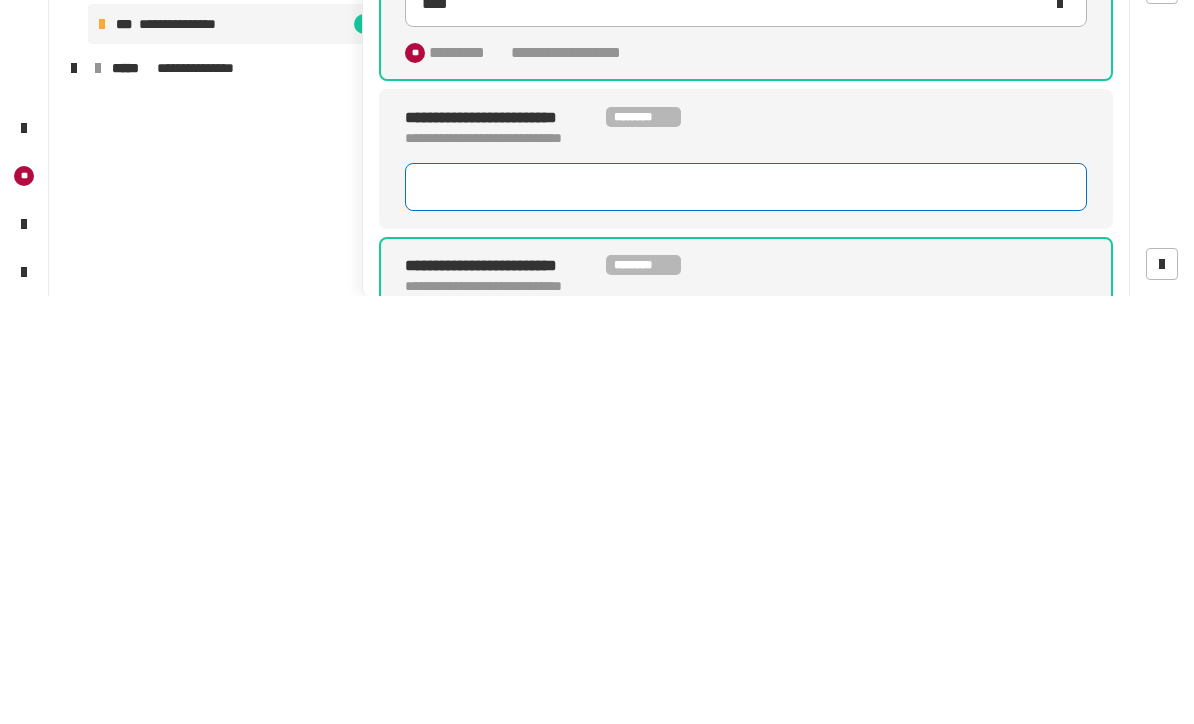 click 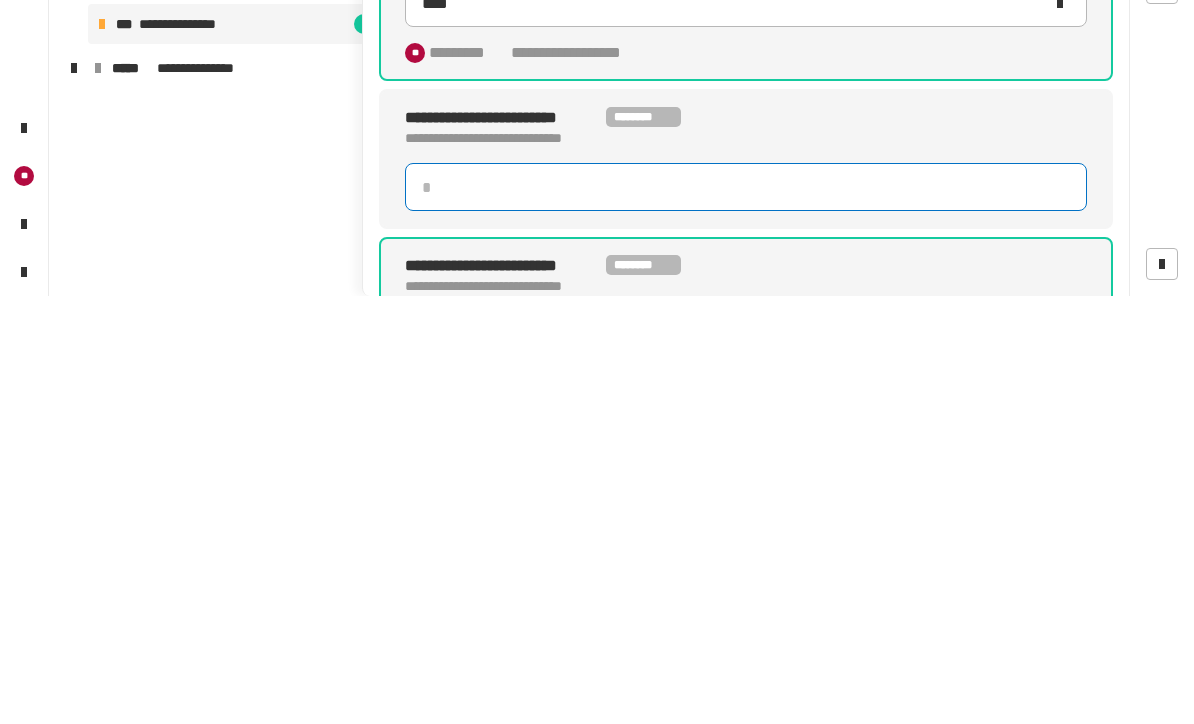 type on "*" 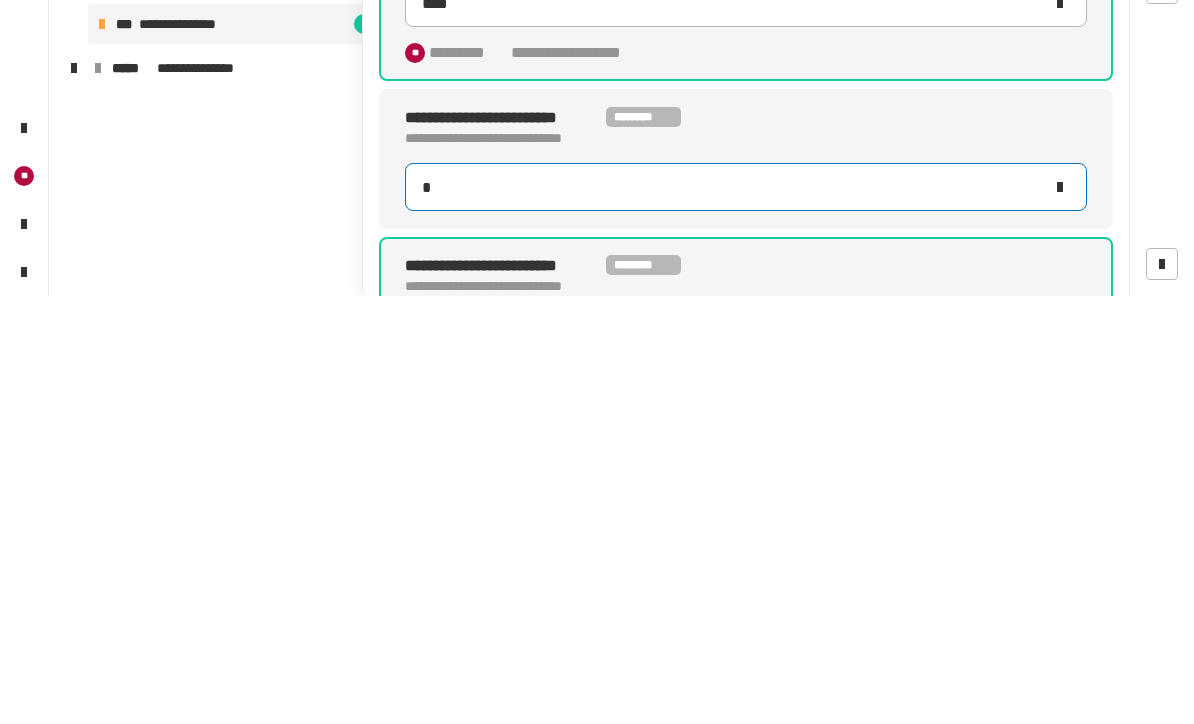 type on "******" 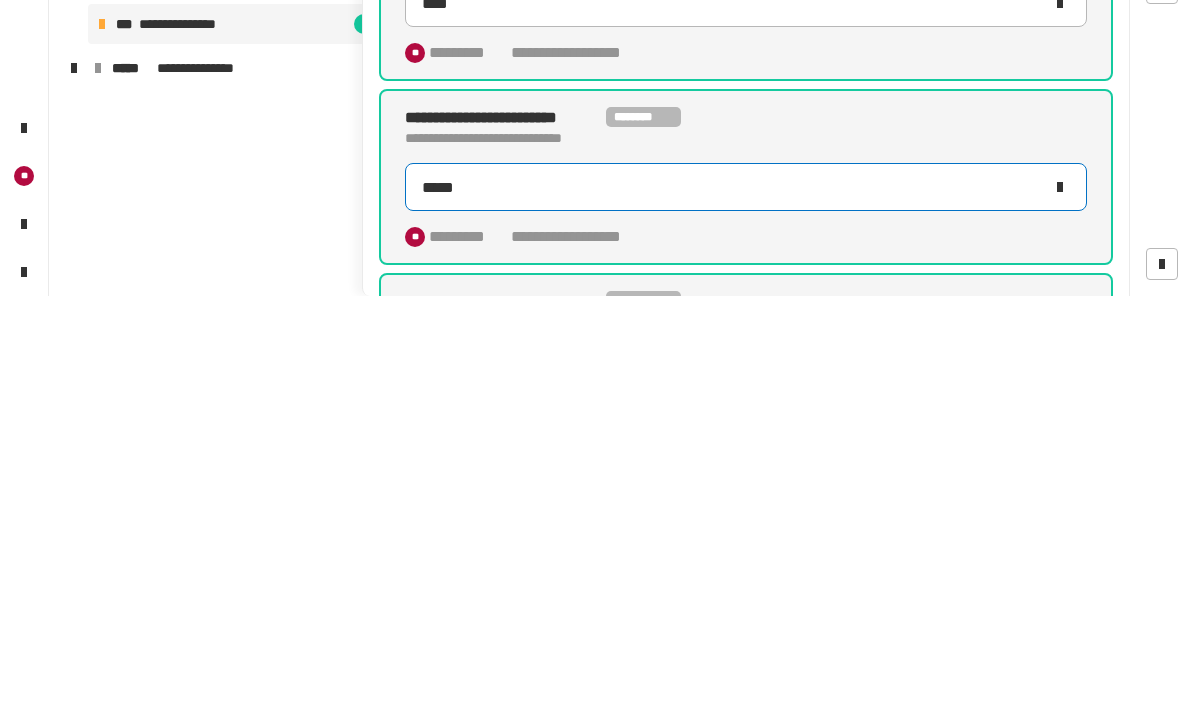 type on "******" 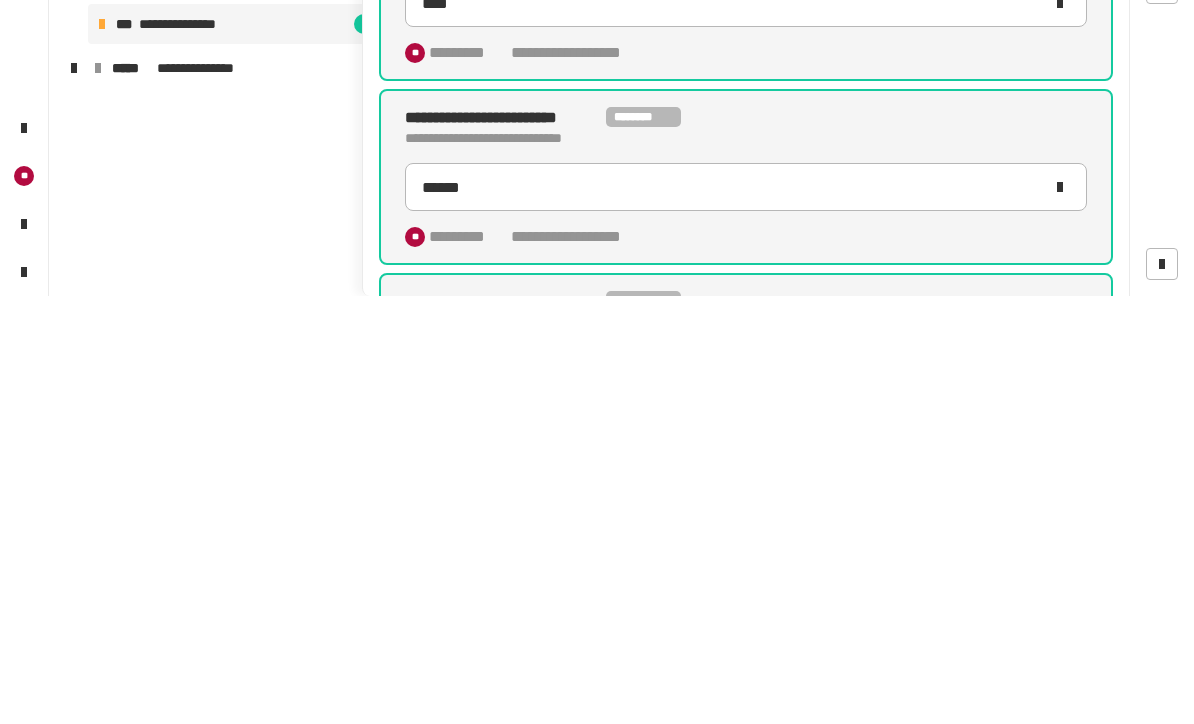 scroll, scrollTop: 0, scrollLeft: 0, axis: both 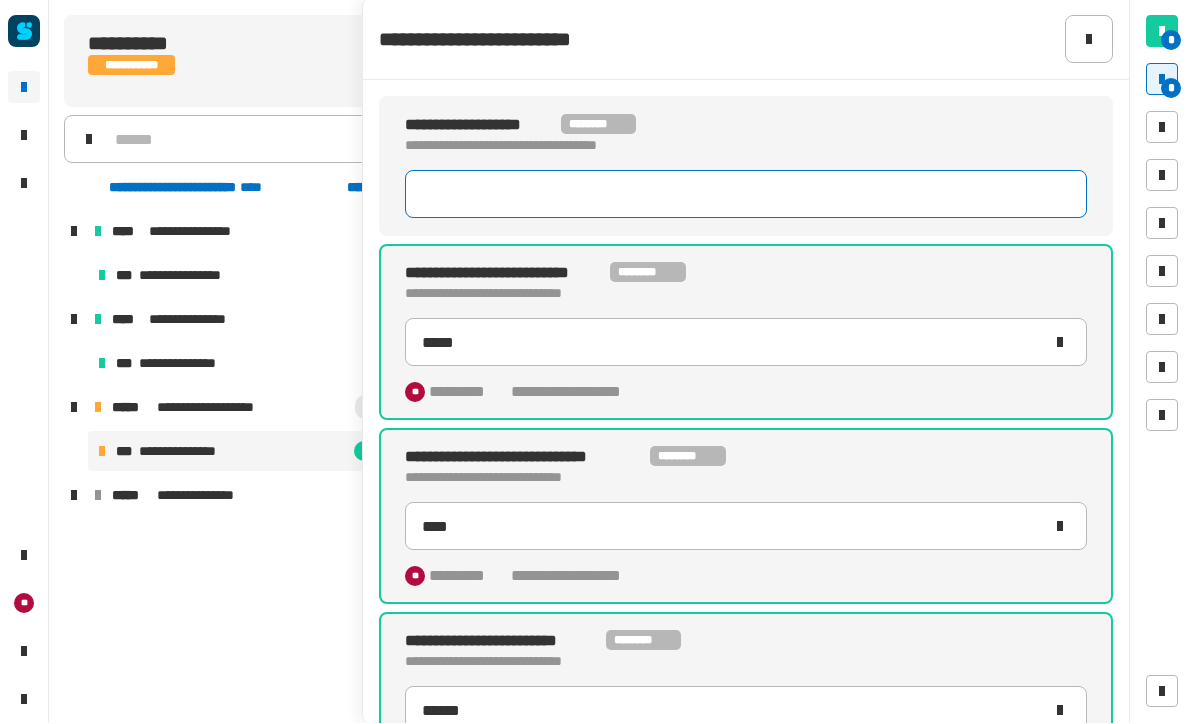 click 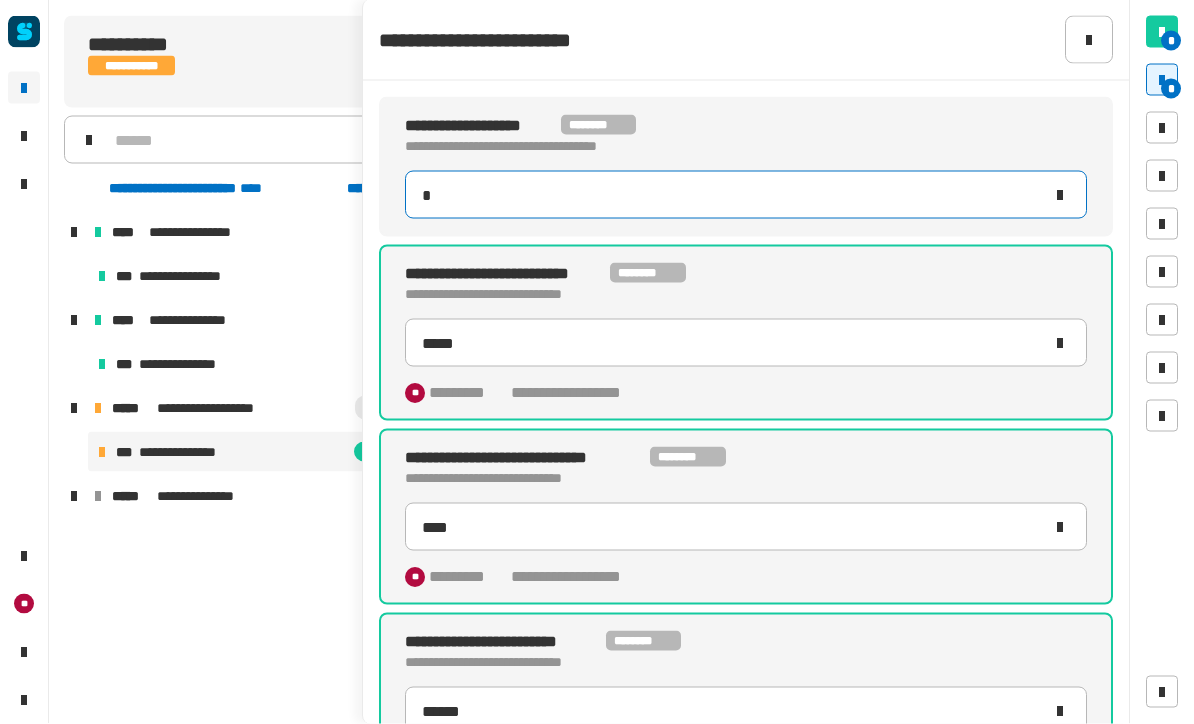 type on "**" 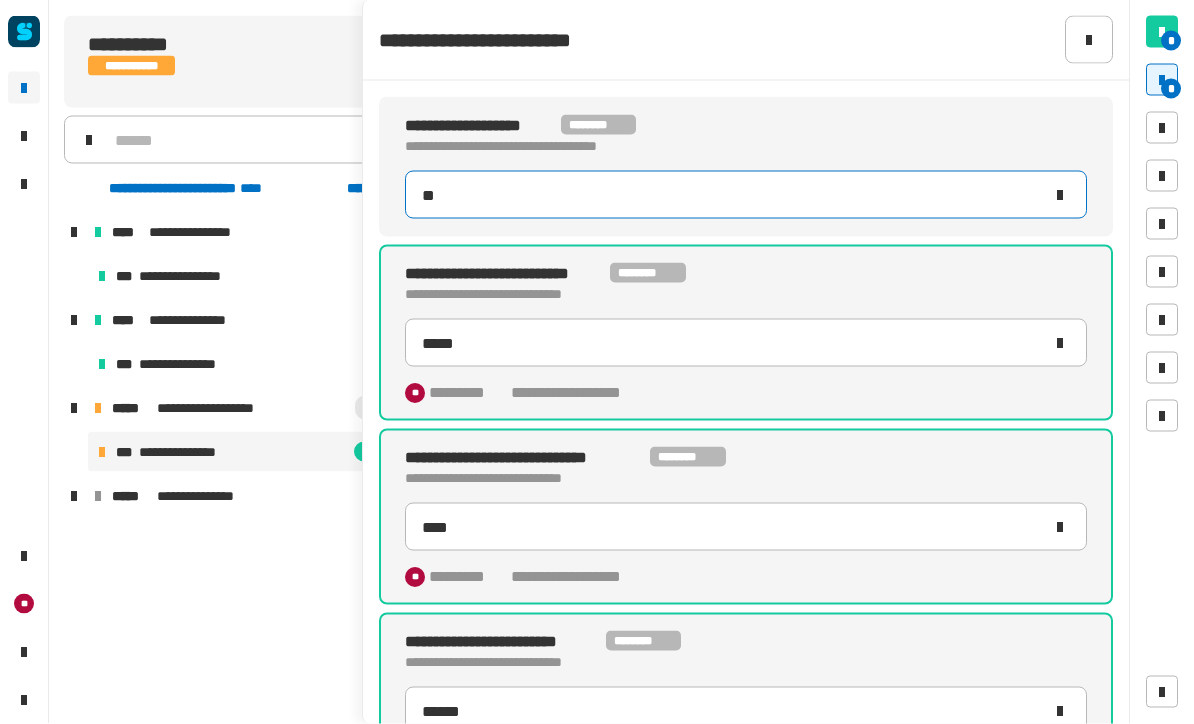 type on "******" 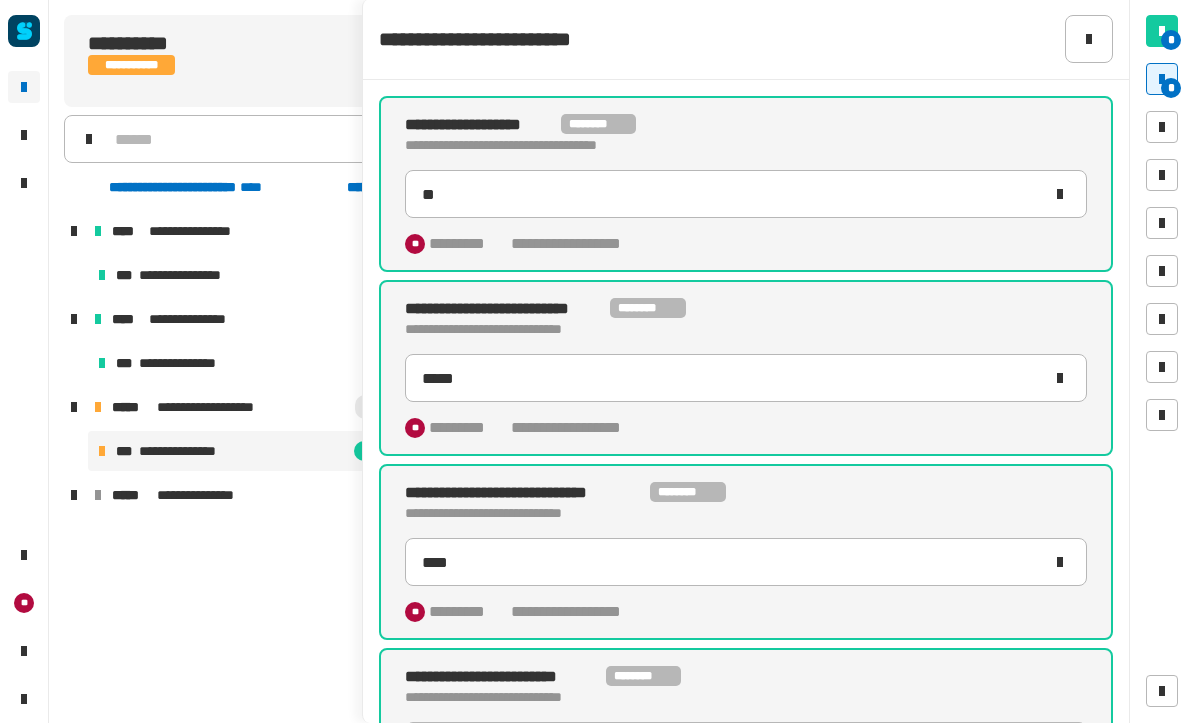 click at bounding box center (1162, 80) 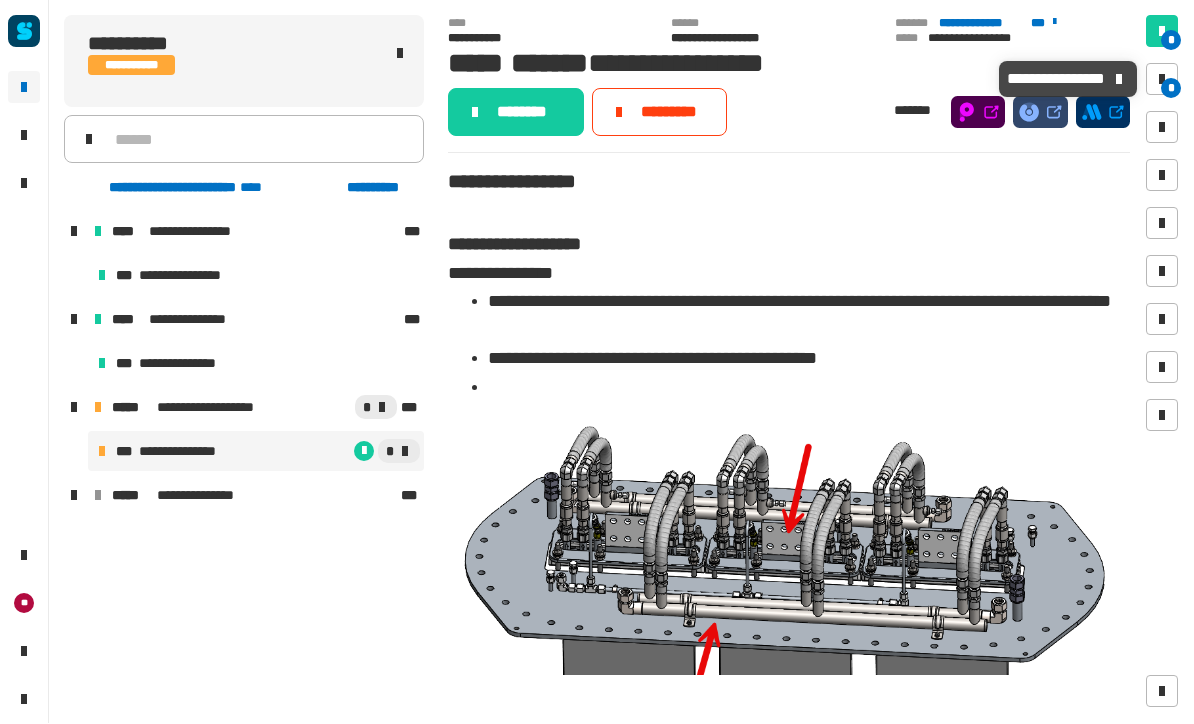 click on "********" 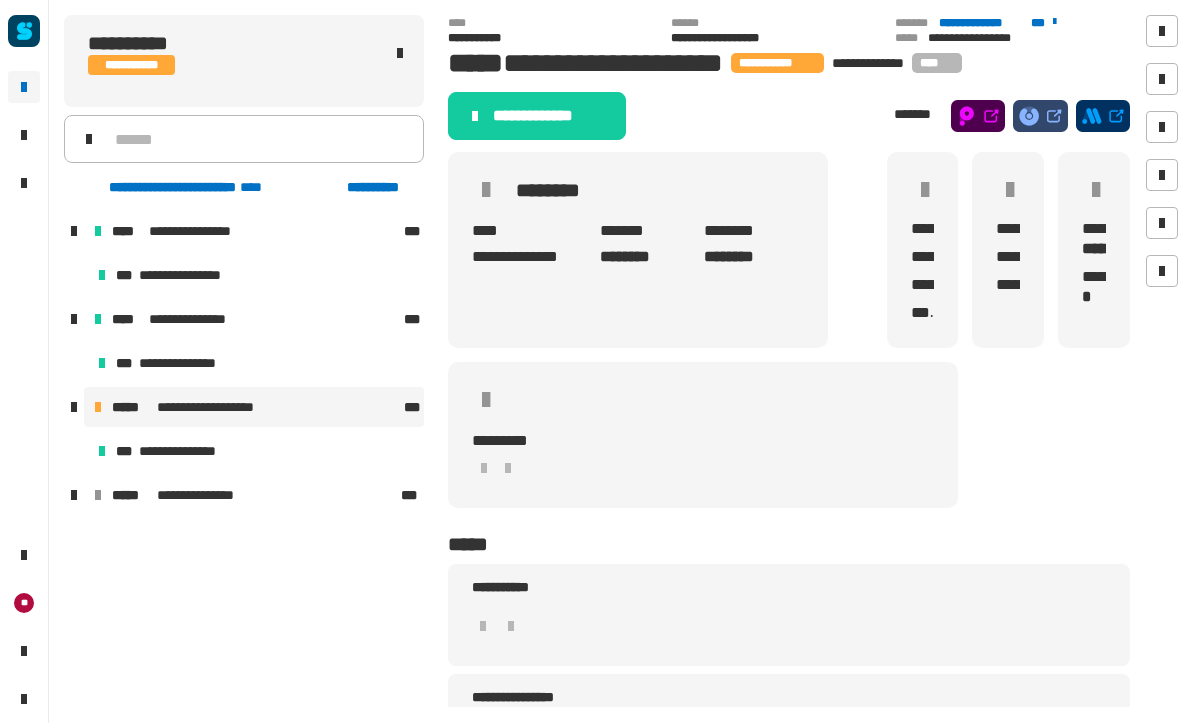 click on "**********" 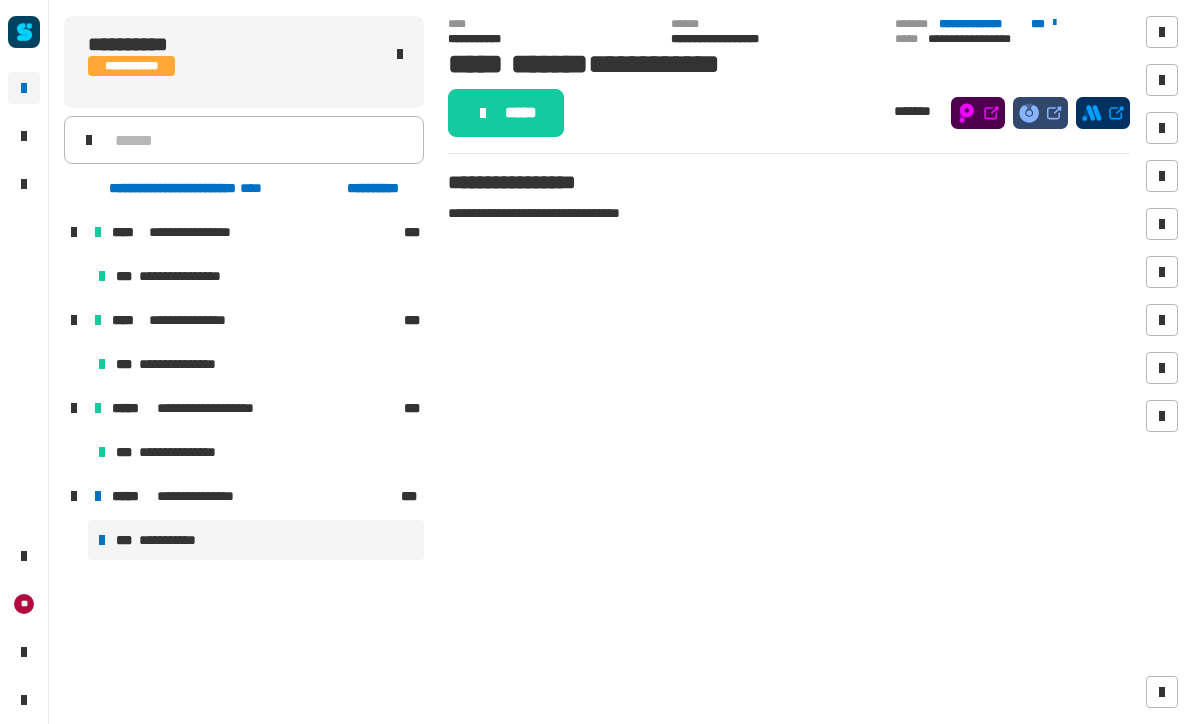 click on "*****" 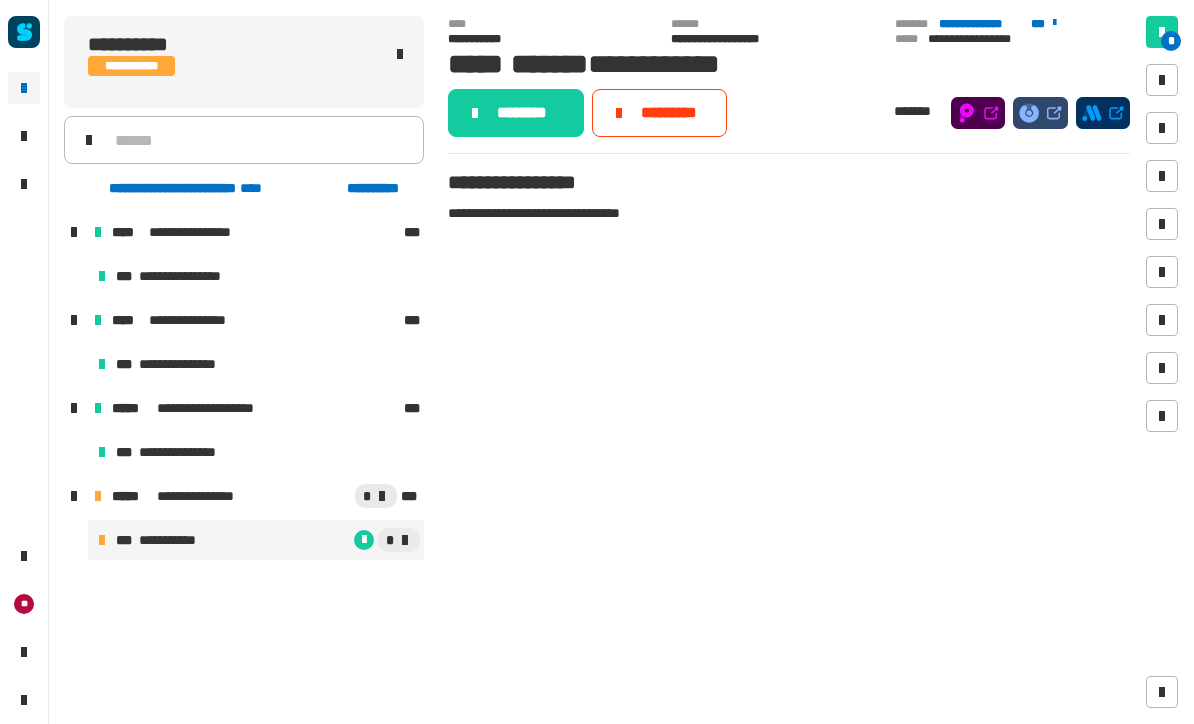 click on "********" 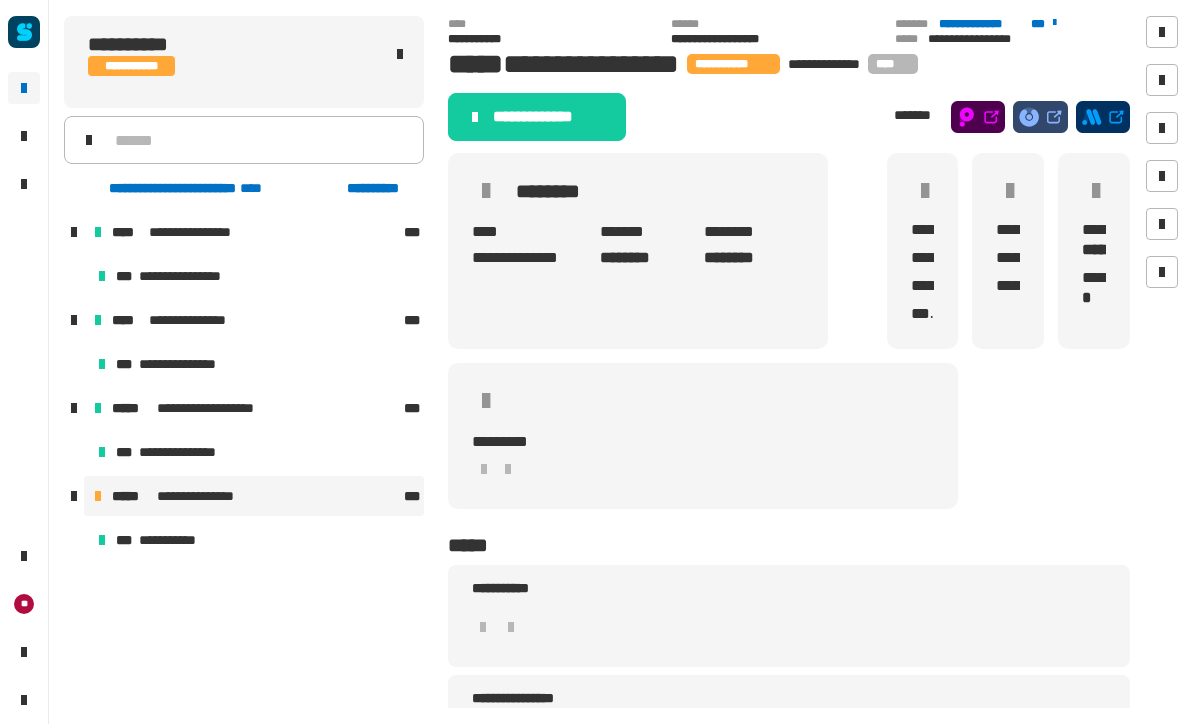 click on "**********" 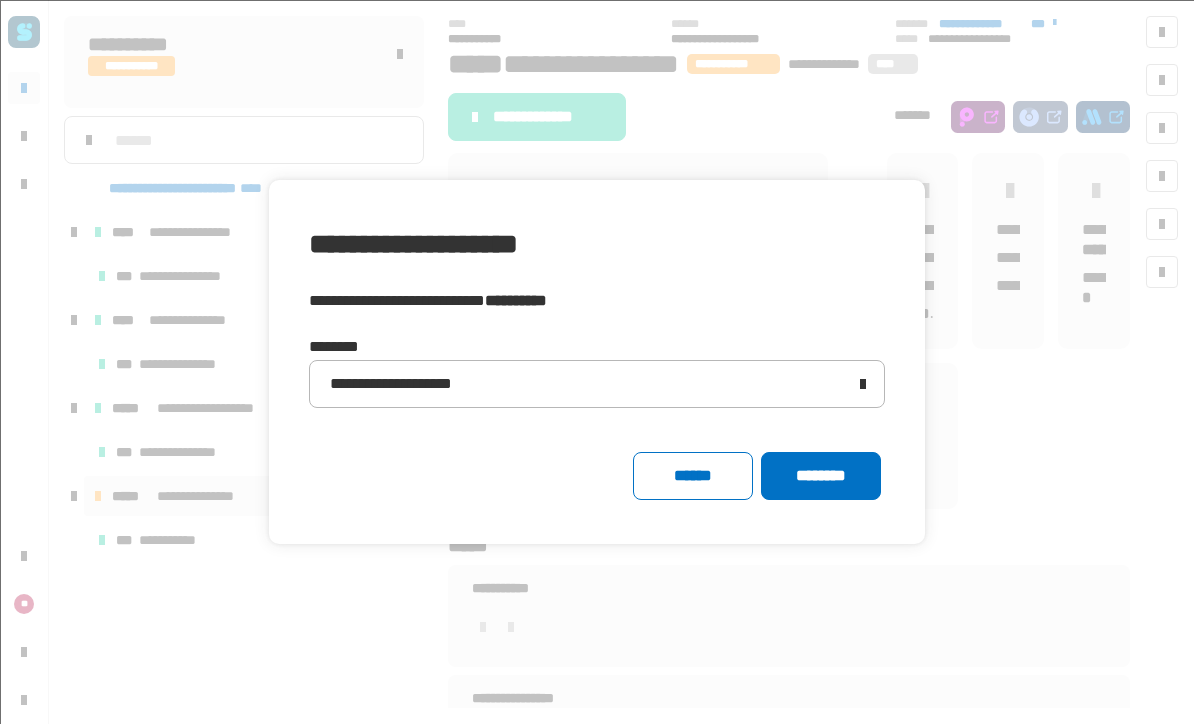 click on "********" 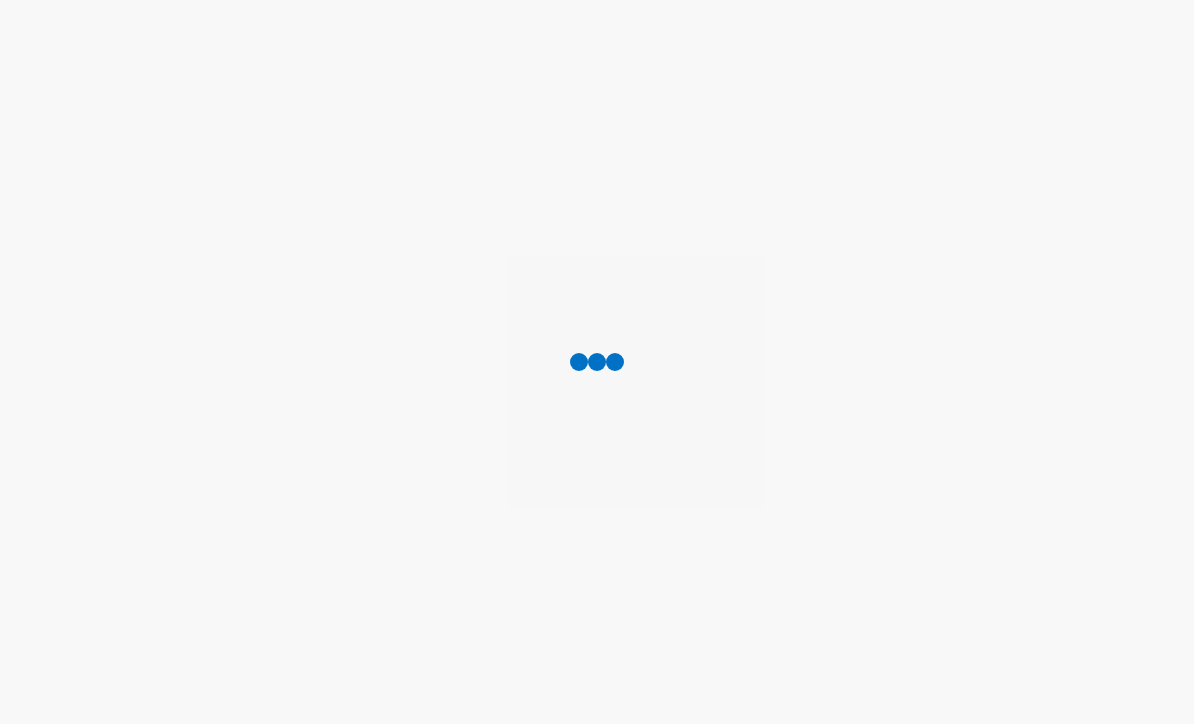 scroll, scrollTop: 0, scrollLeft: 0, axis: both 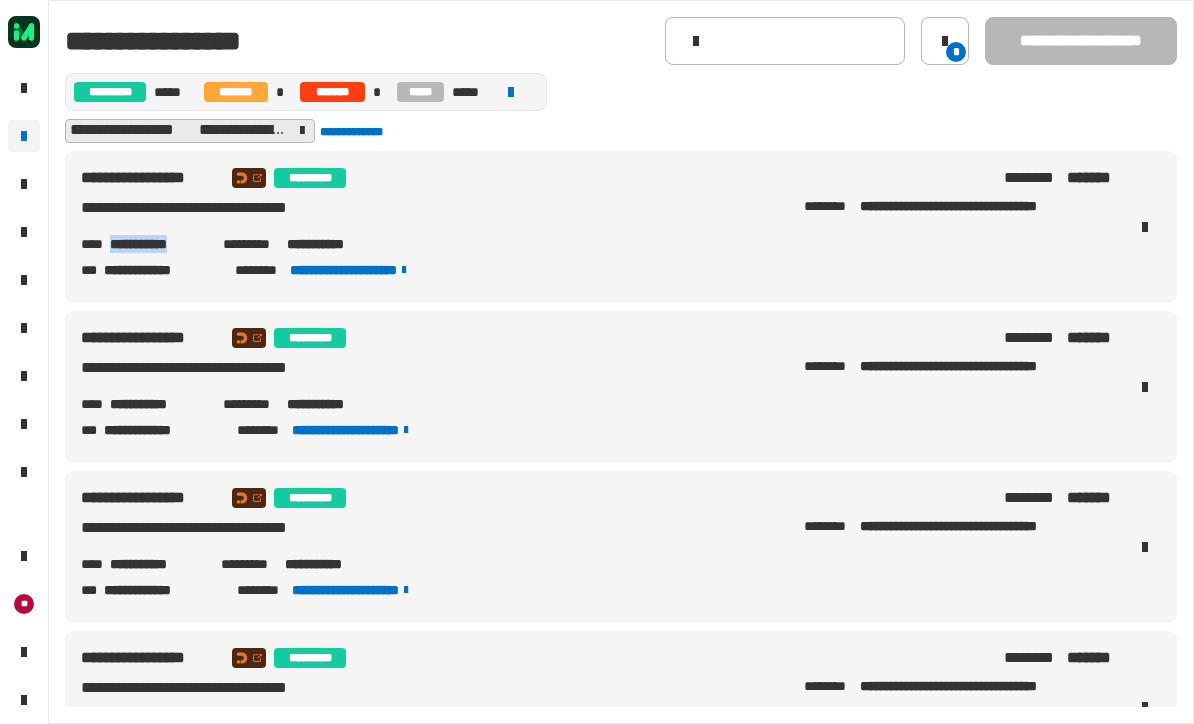 click 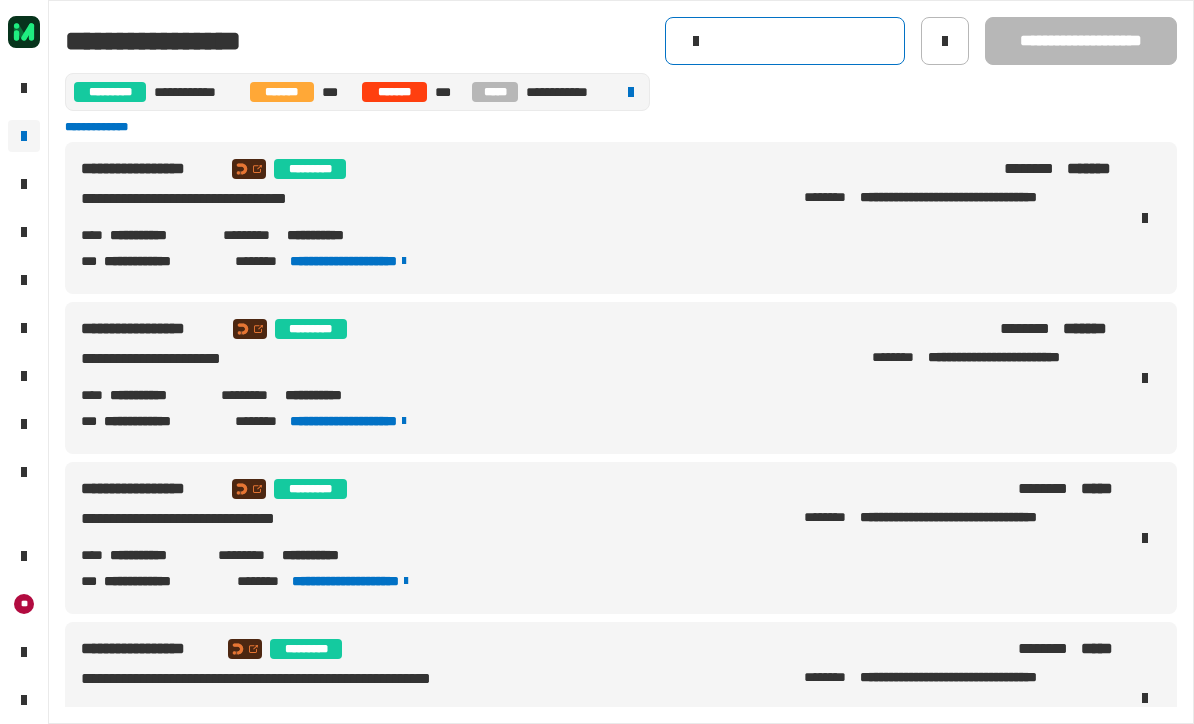 click 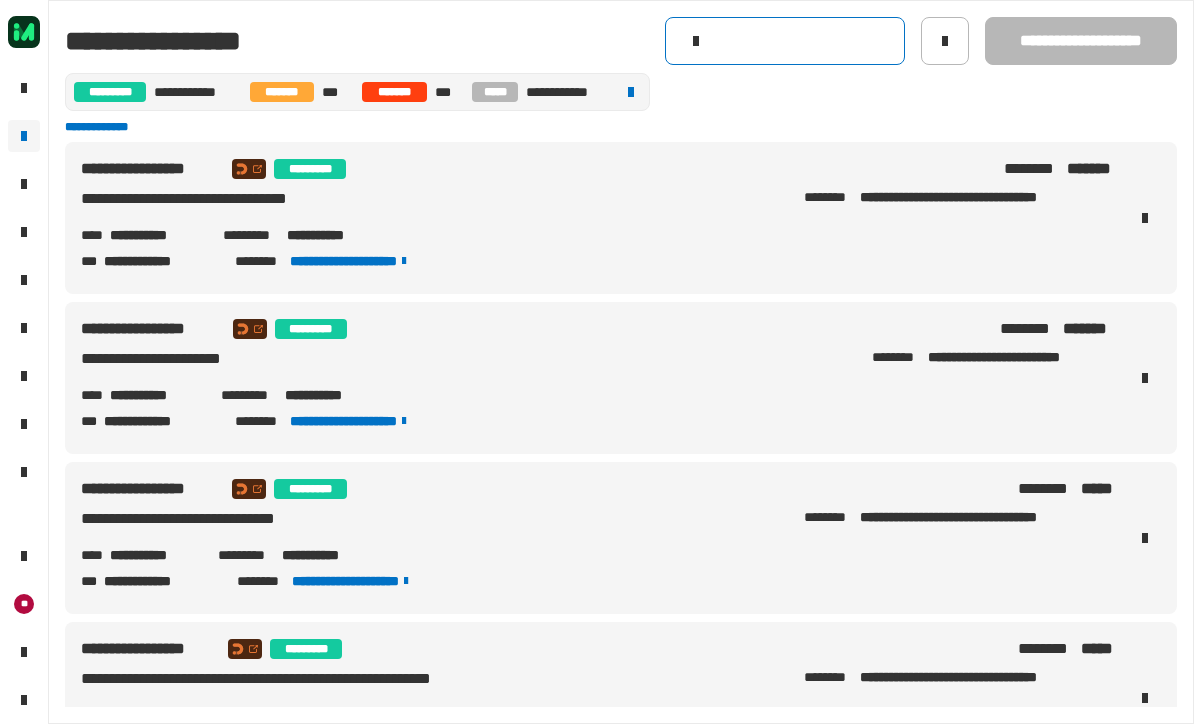 paste on "**********" 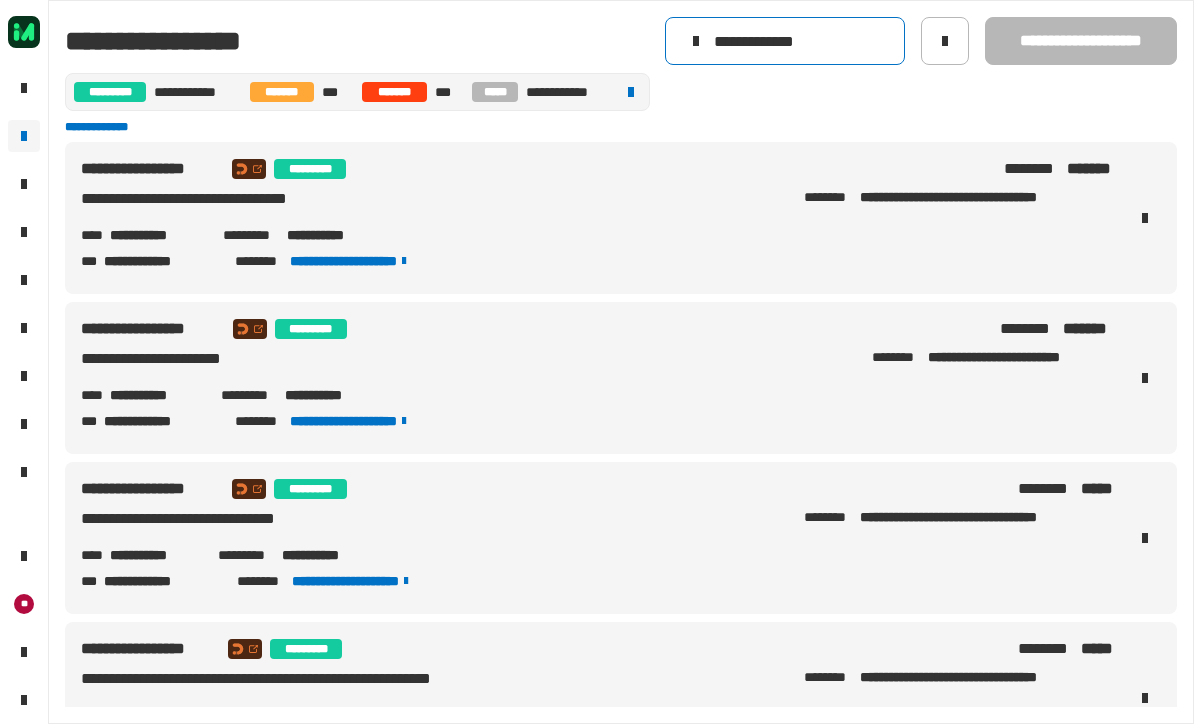type on "**********" 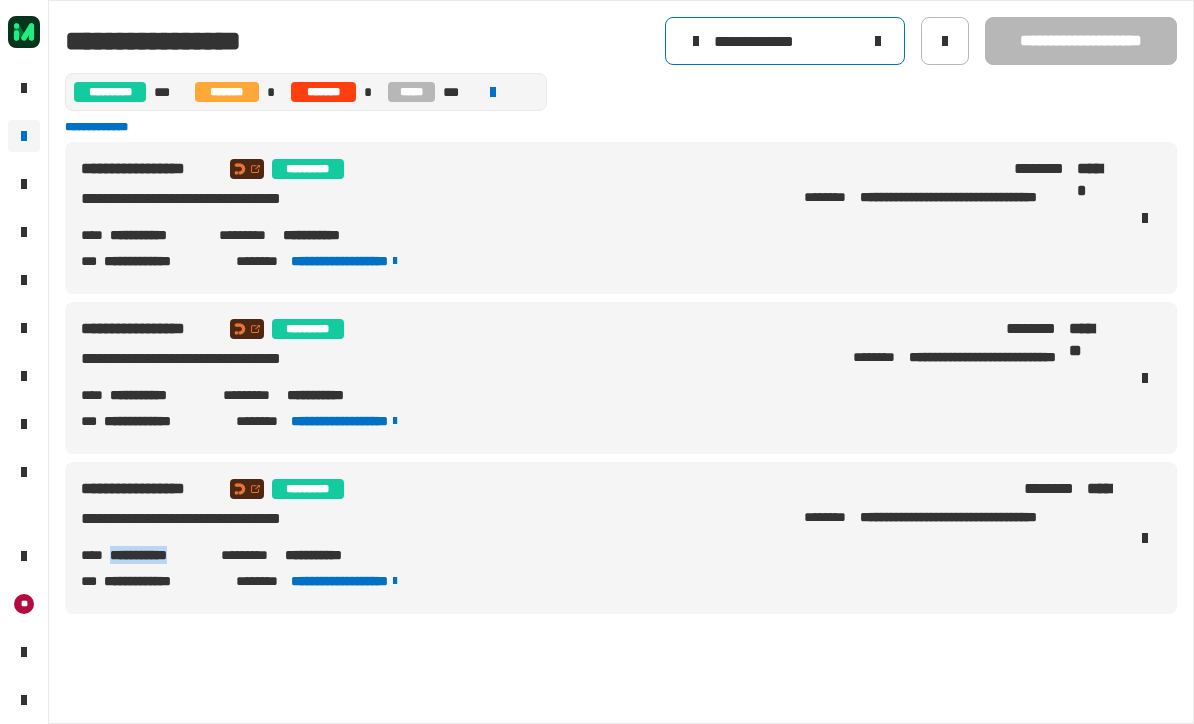 copy on "**********" 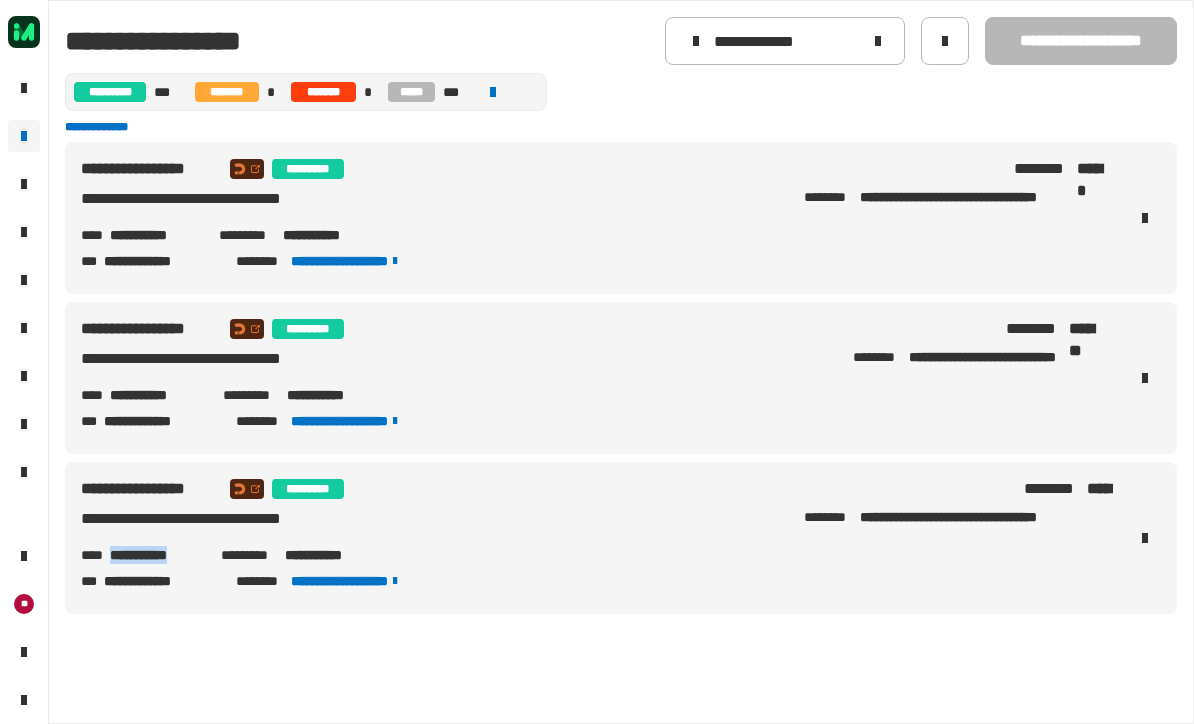 click 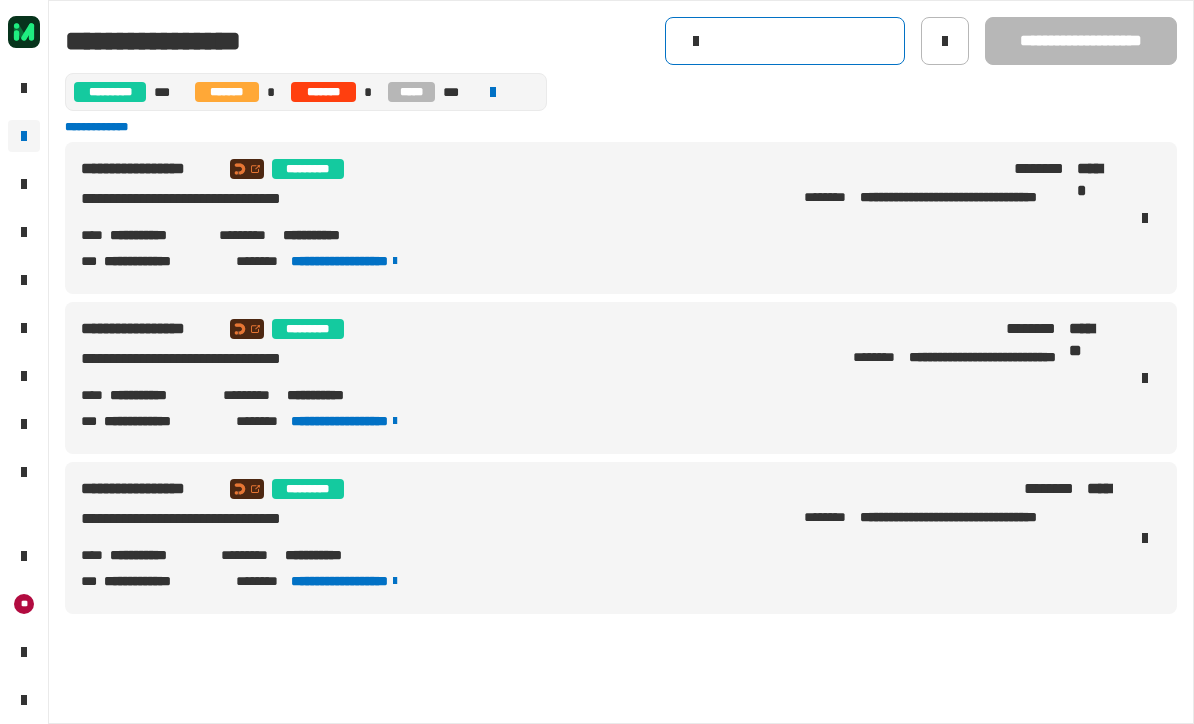 click 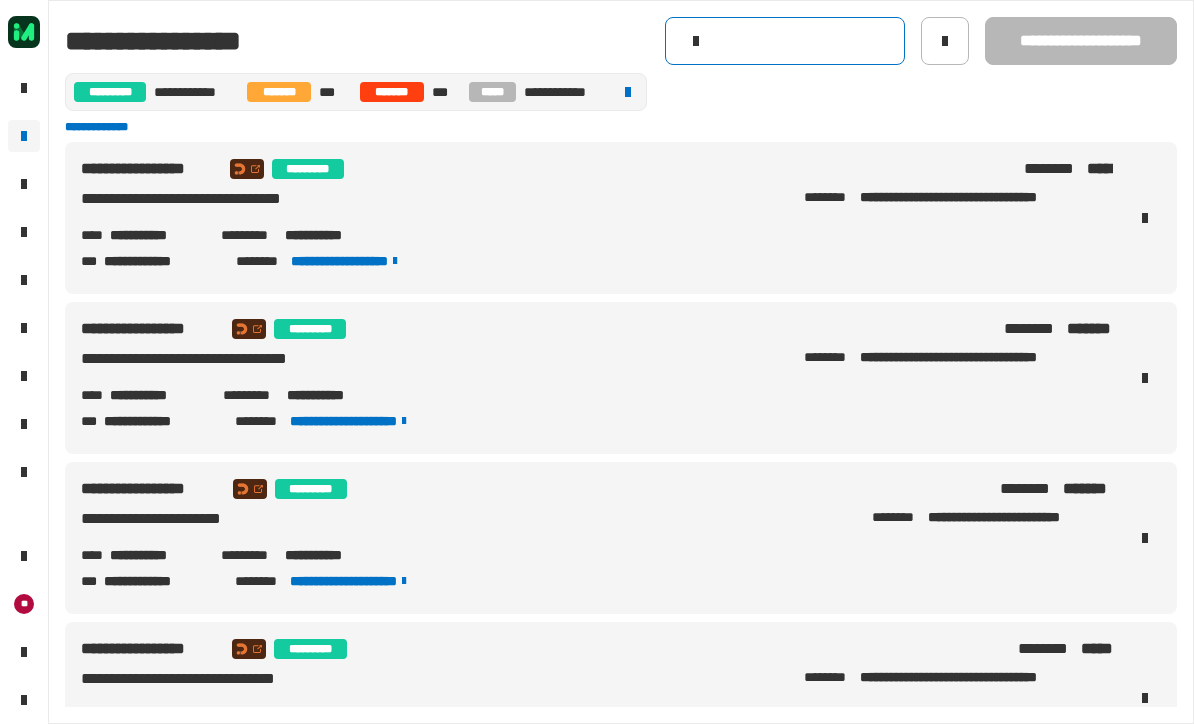 click 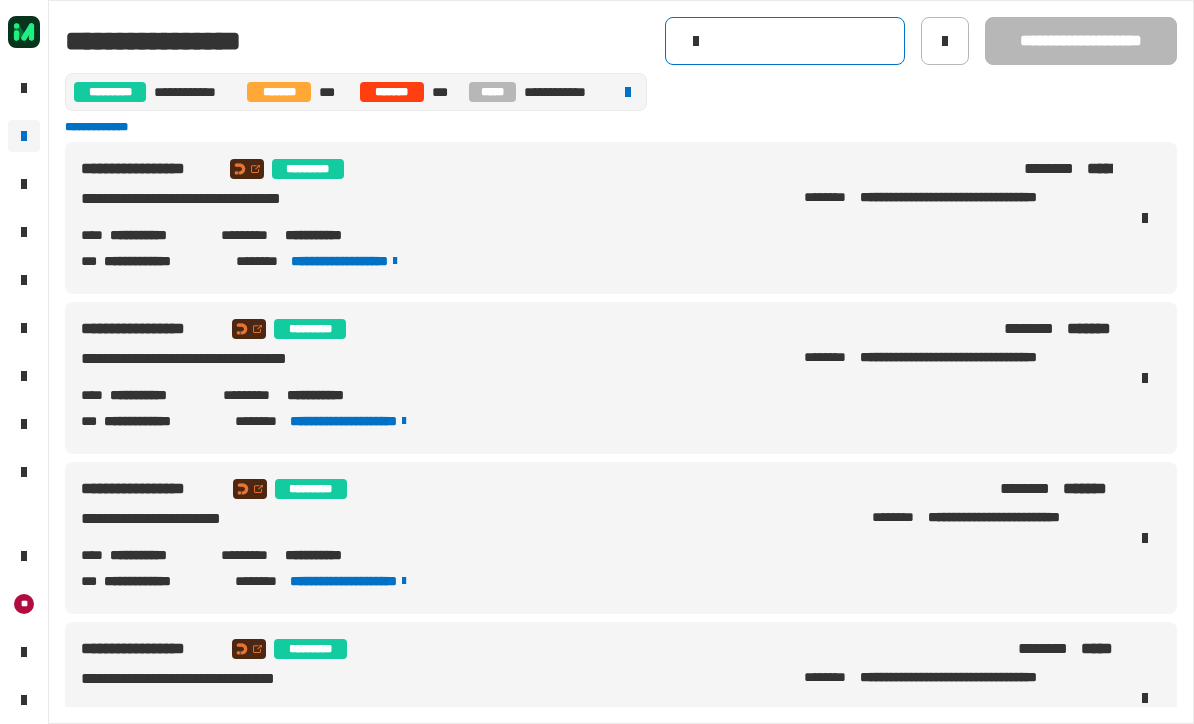 paste on "**********" 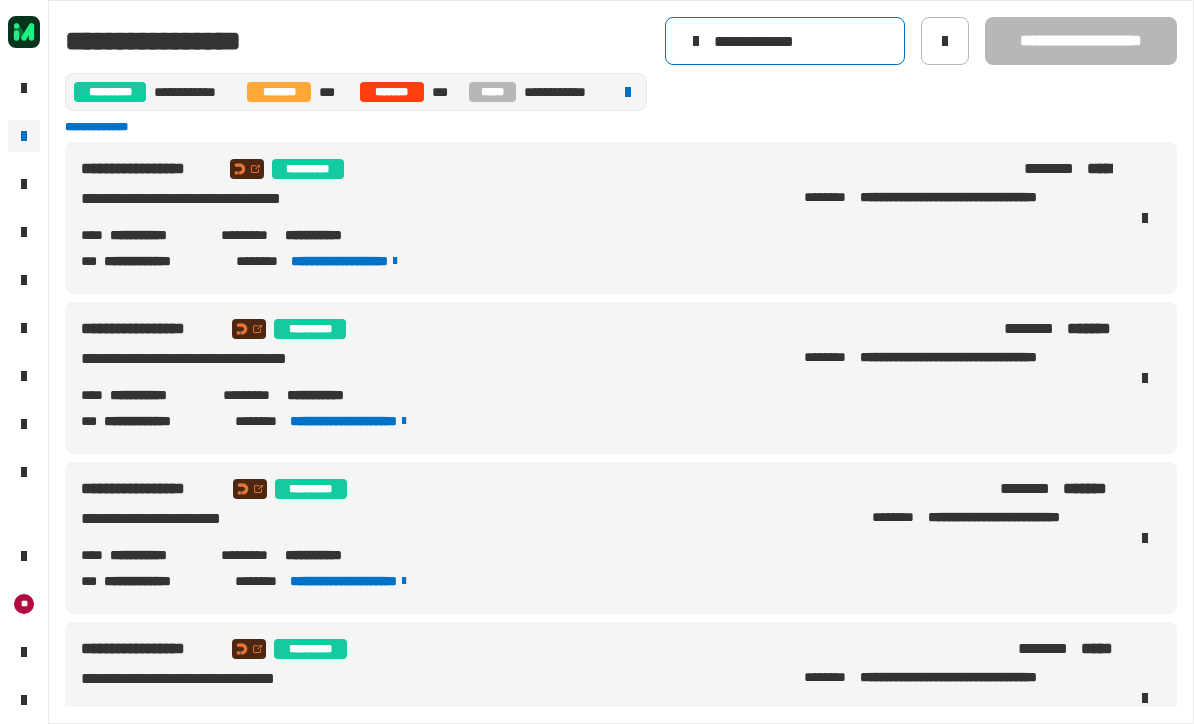 type on "**********" 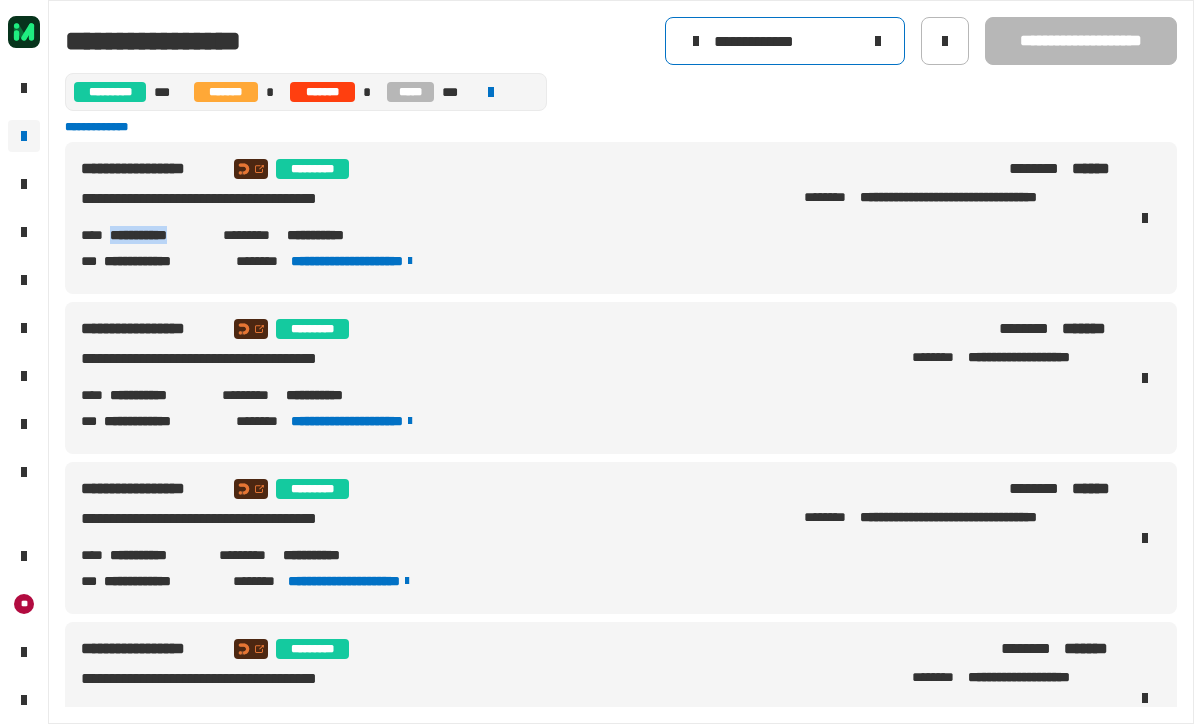 copy on "**********" 